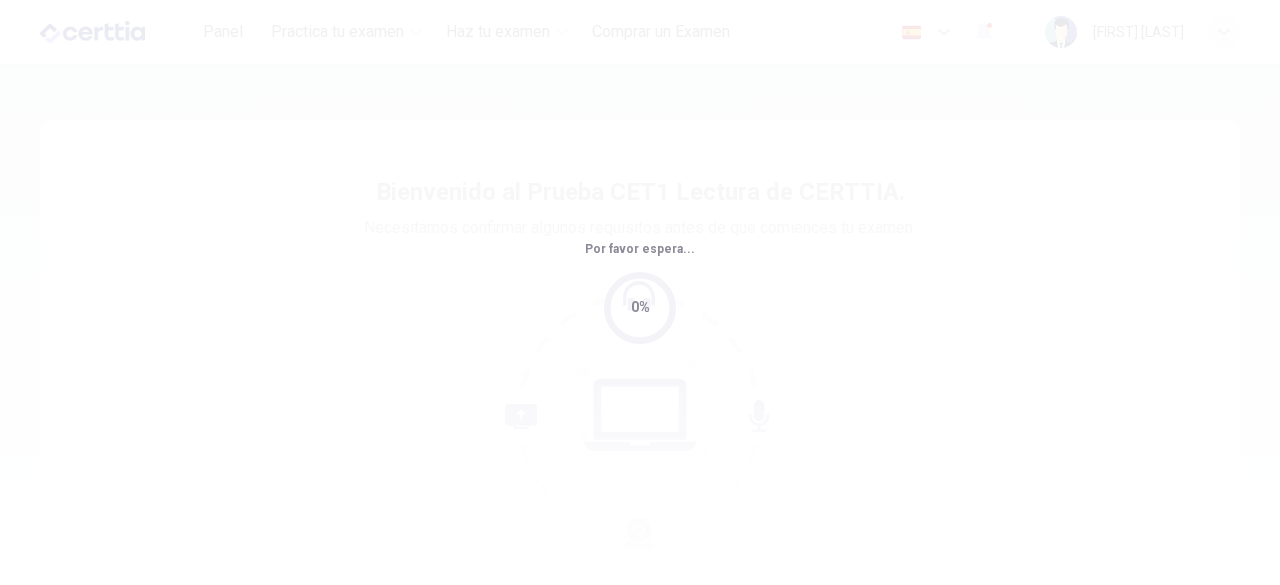 scroll, scrollTop: 0, scrollLeft: 0, axis: both 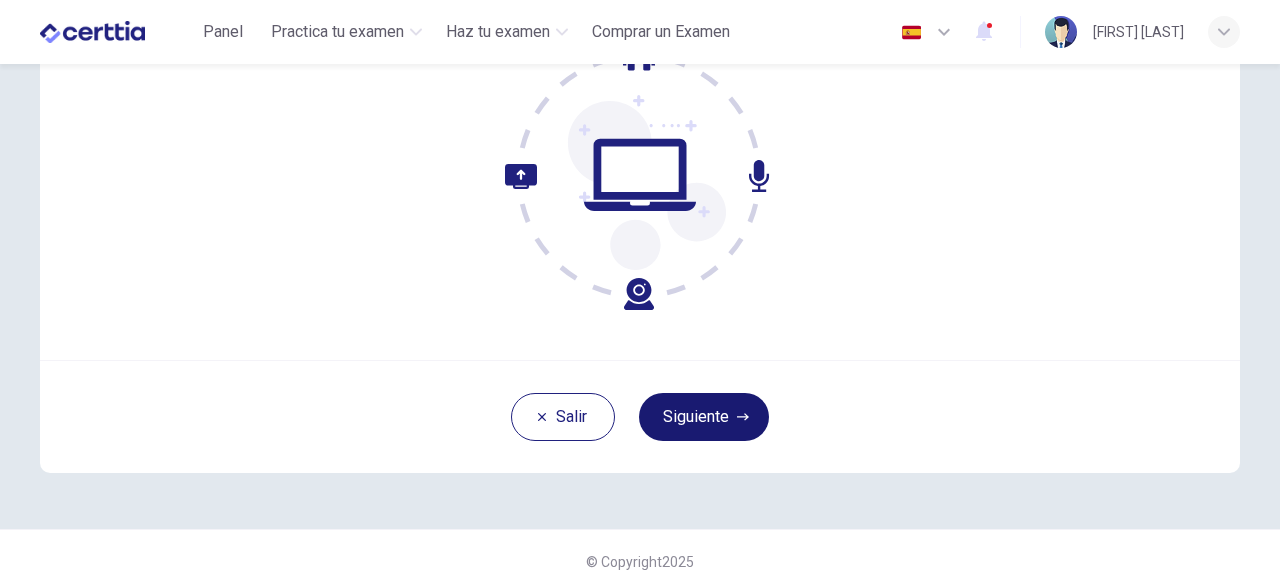 click on "Siguiente" at bounding box center (704, 417) 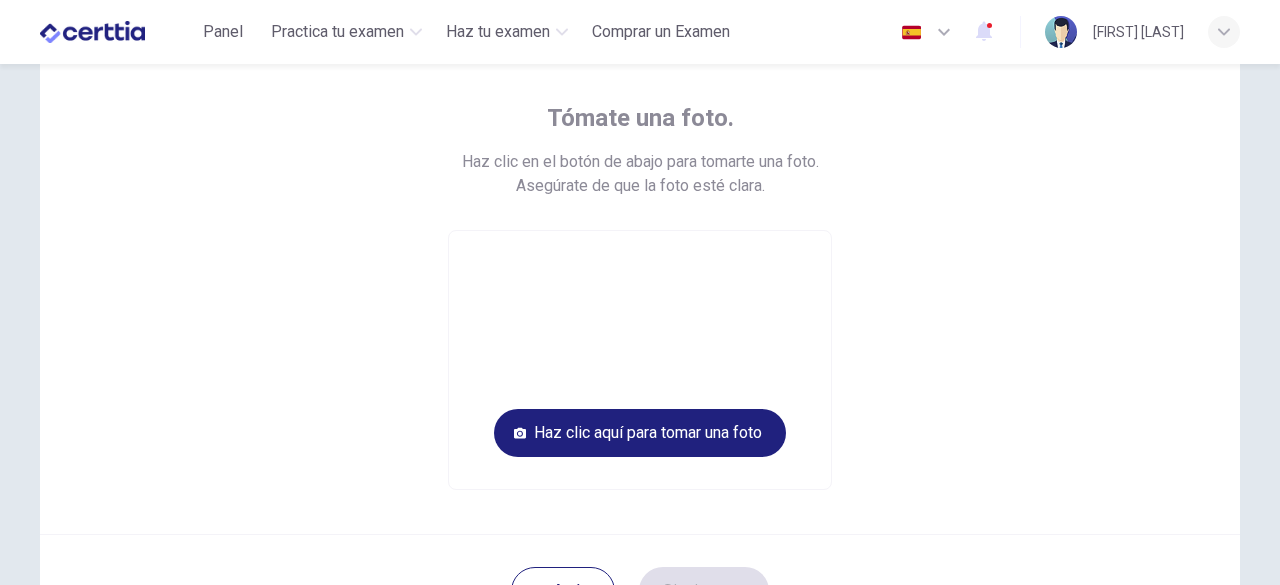 scroll, scrollTop: 100, scrollLeft: 0, axis: vertical 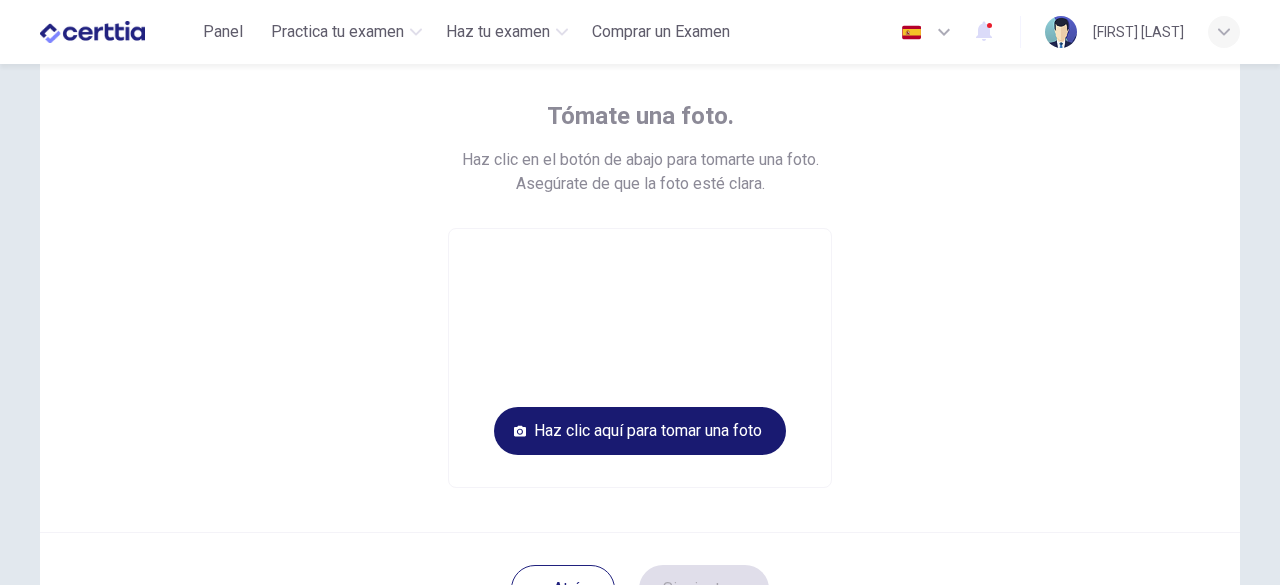 click on "Haz clic aquí para tomar una foto" at bounding box center [640, 431] 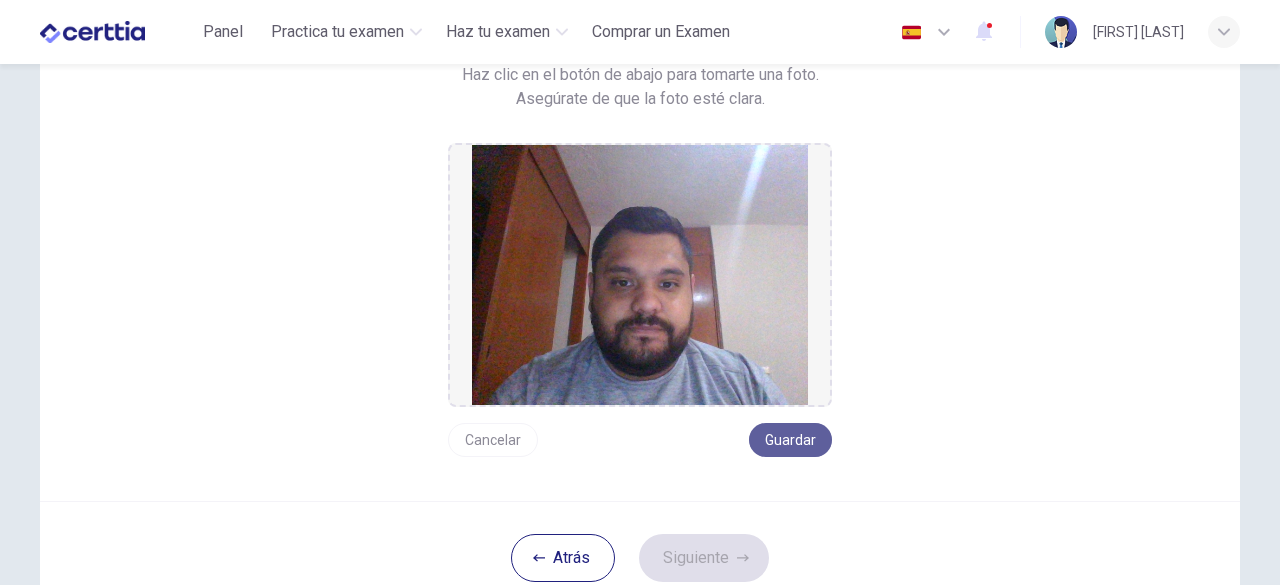 click on "Guardar" at bounding box center (790, 440) 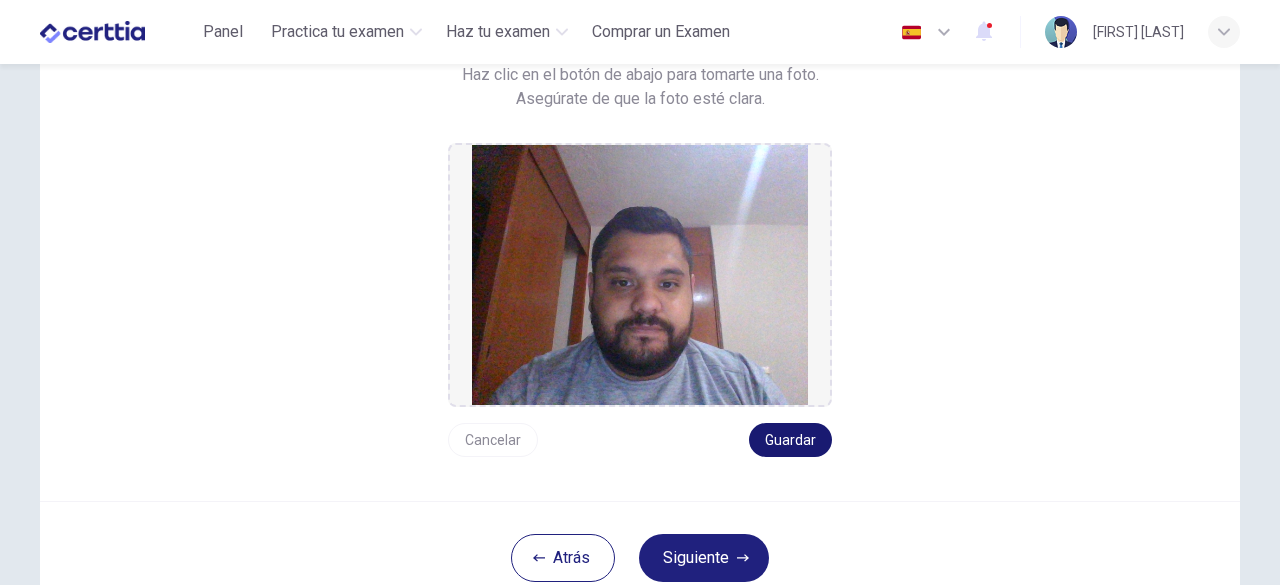 scroll, scrollTop: 267, scrollLeft: 0, axis: vertical 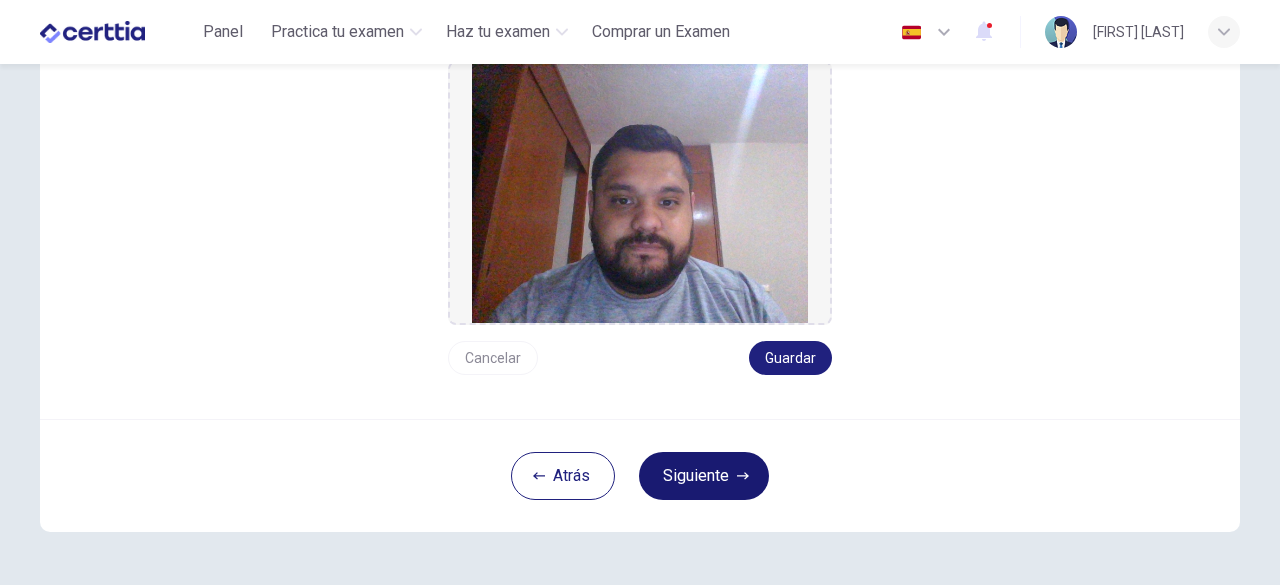 click on "Siguiente" at bounding box center (704, 476) 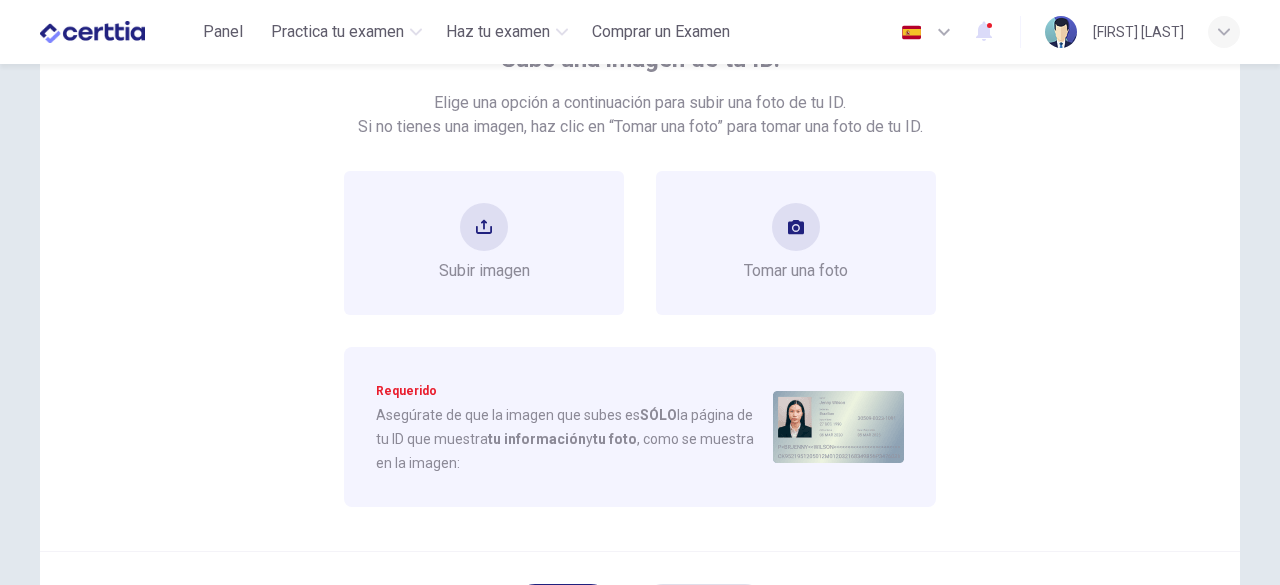 scroll, scrollTop: 155, scrollLeft: 0, axis: vertical 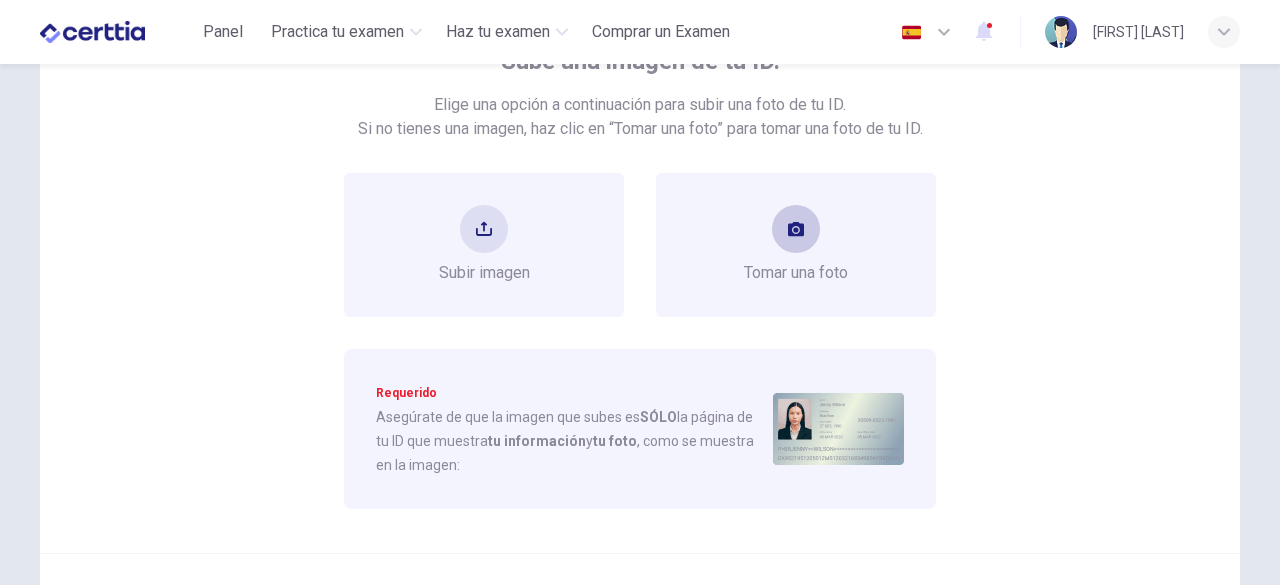 click 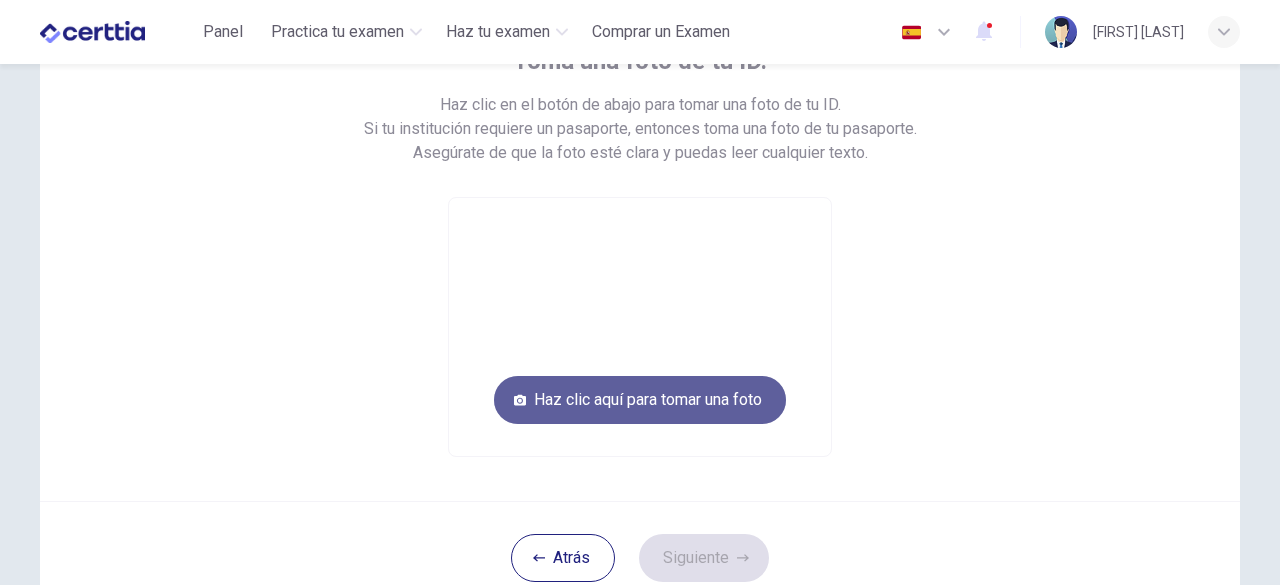 click on "Haz clic aquí para tomar una foto" at bounding box center (640, 400) 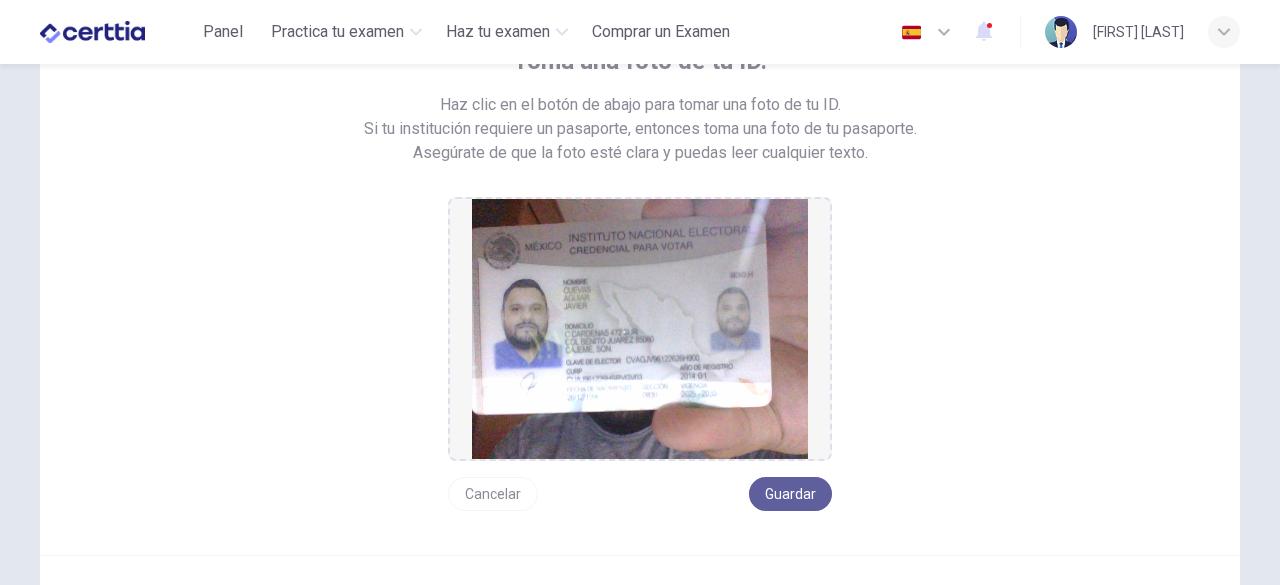 click on "Guardar" at bounding box center (790, 494) 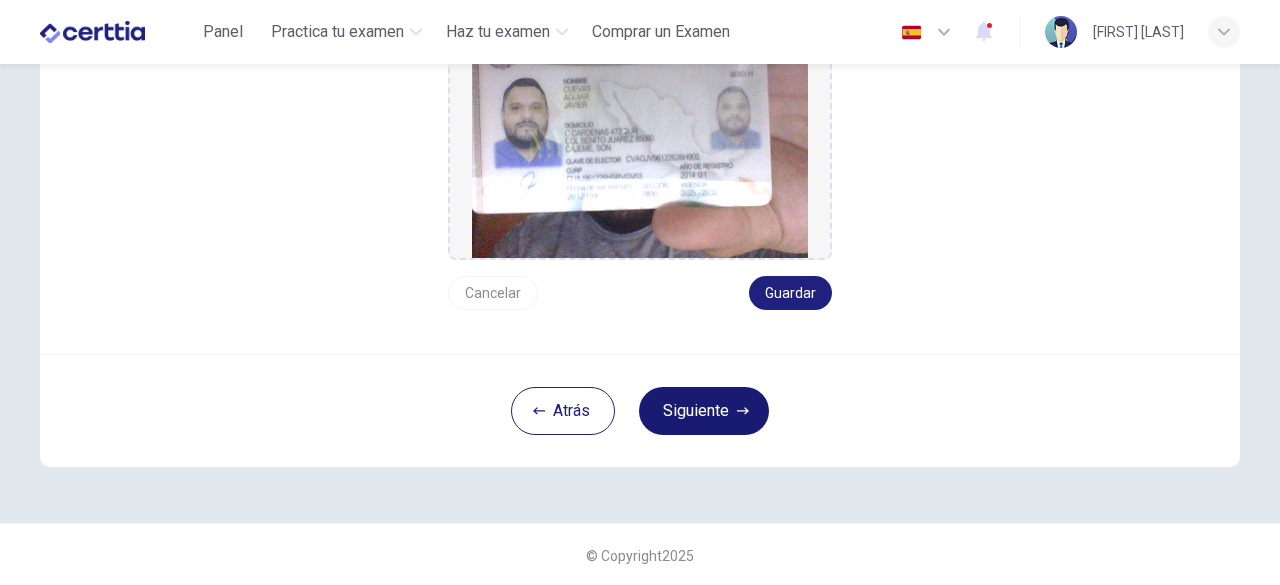 click on "Siguiente" at bounding box center [704, 411] 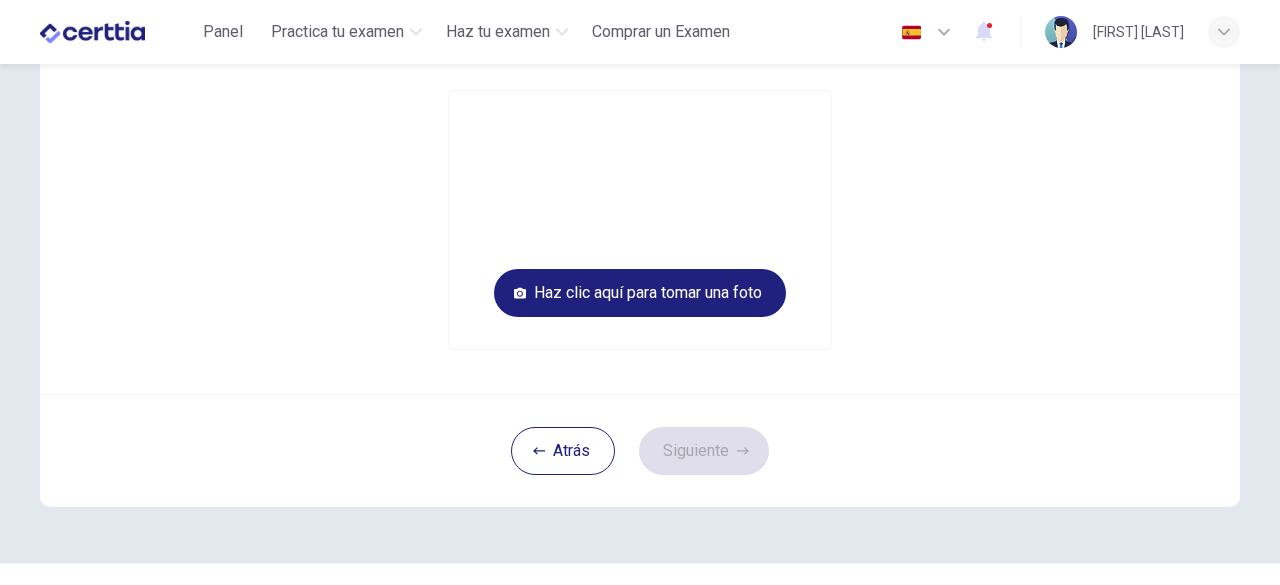 scroll, scrollTop: 237, scrollLeft: 0, axis: vertical 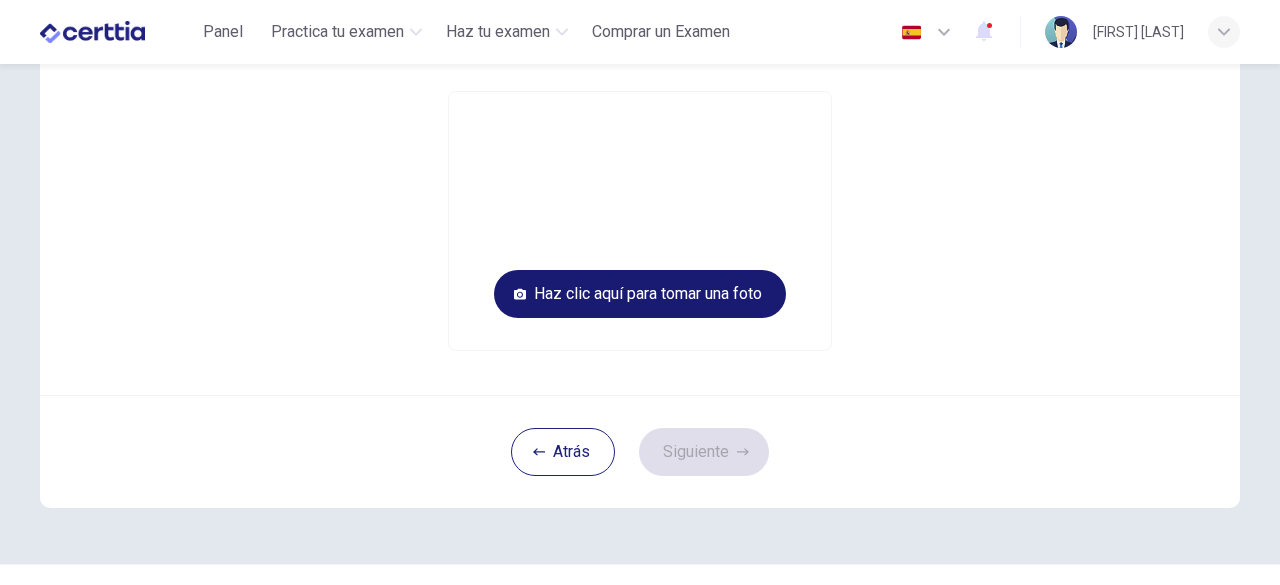 click on "Haz clic aquí para tomar una foto" at bounding box center (640, 294) 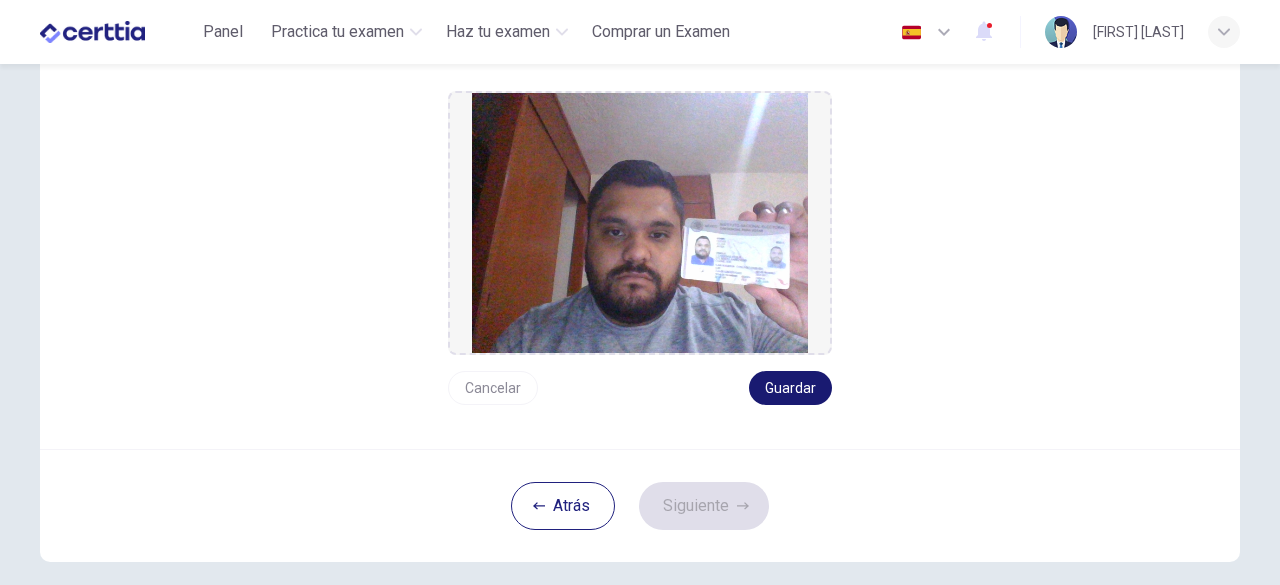 click on "Guardar" at bounding box center [790, 388] 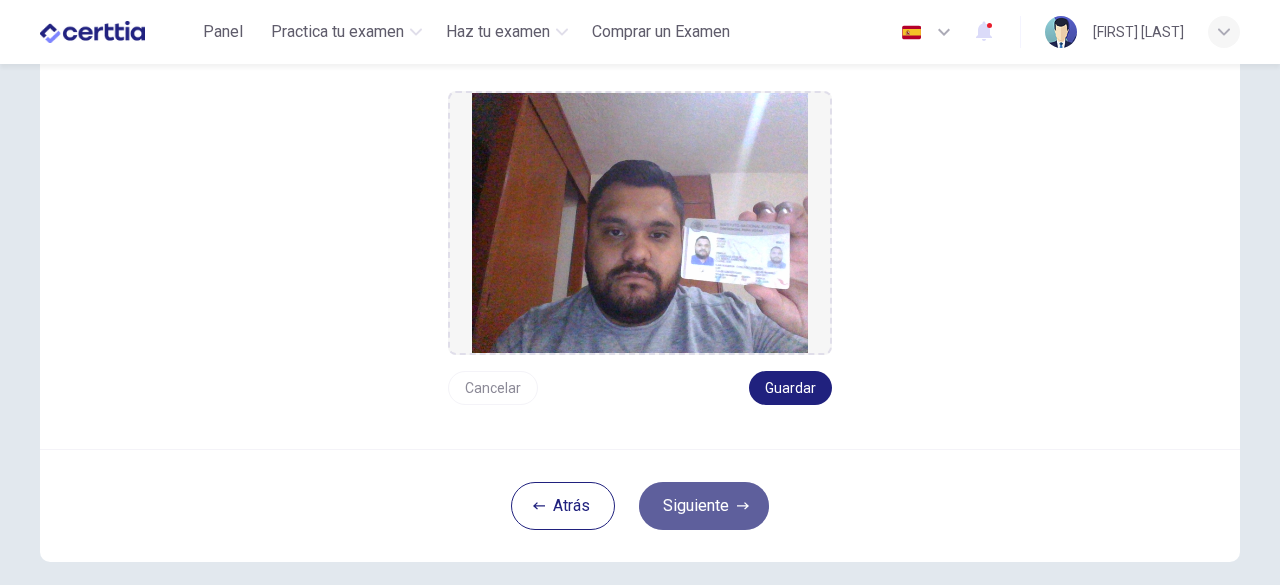 click on "Siguiente" at bounding box center [704, 506] 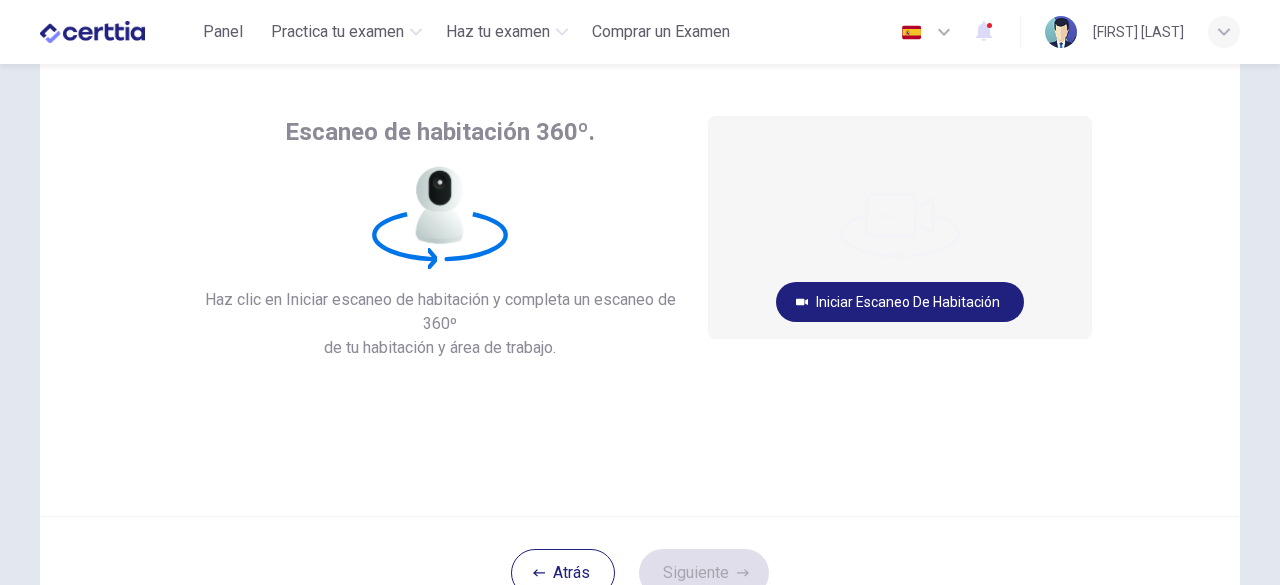 scroll, scrollTop: 85, scrollLeft: 0, axis: vertical 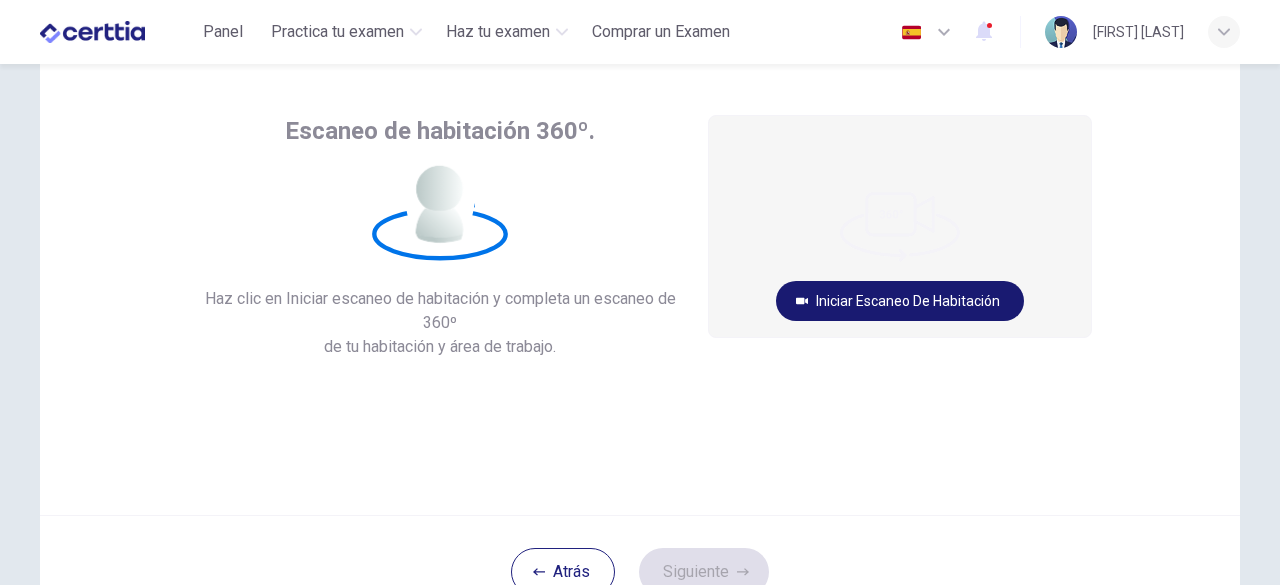 click on "Iniciar escaneo de habitación" at bounding box center [900, 301] 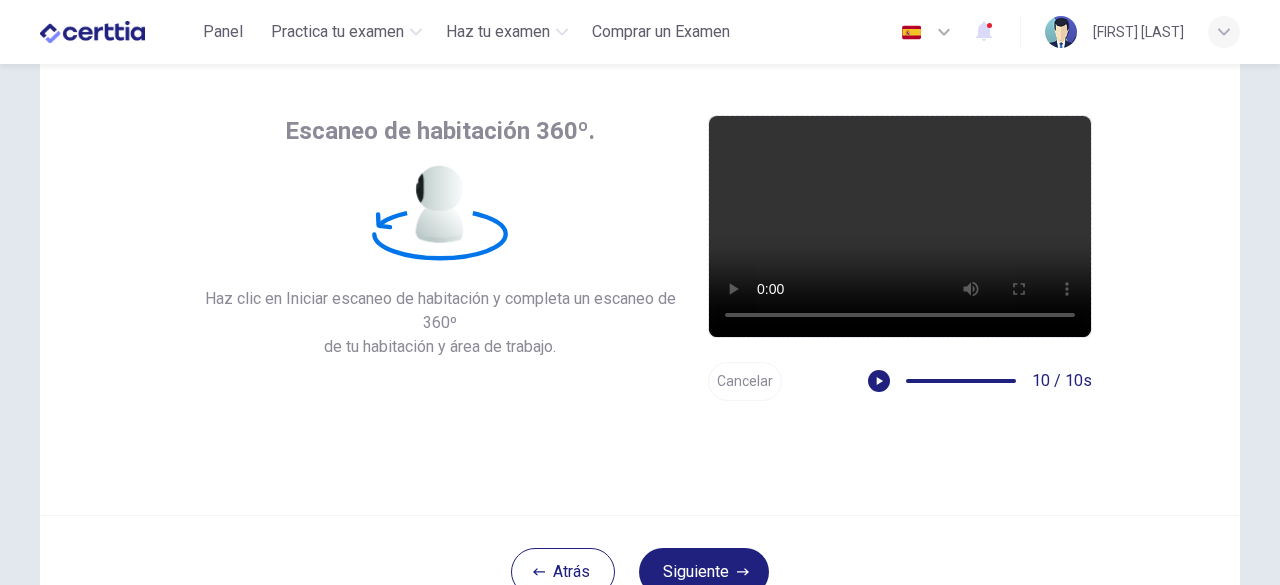 scroll, scrollTop: 205, scrollLeft: 0, axis: vertical 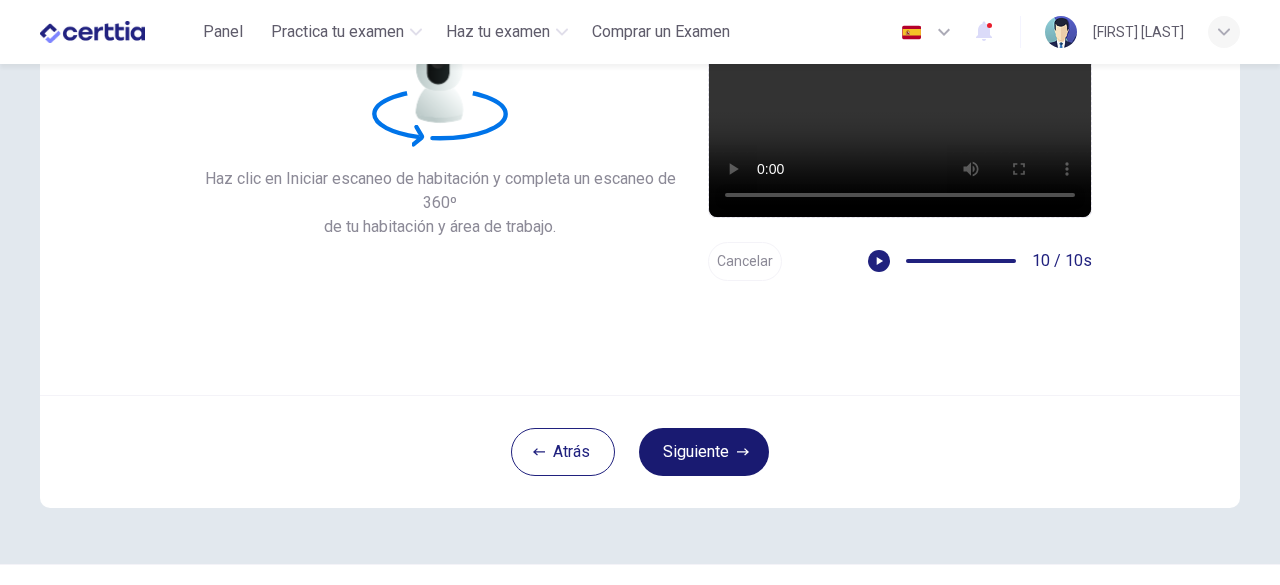 click on "Siguiente" at bounding box center (704, 452) 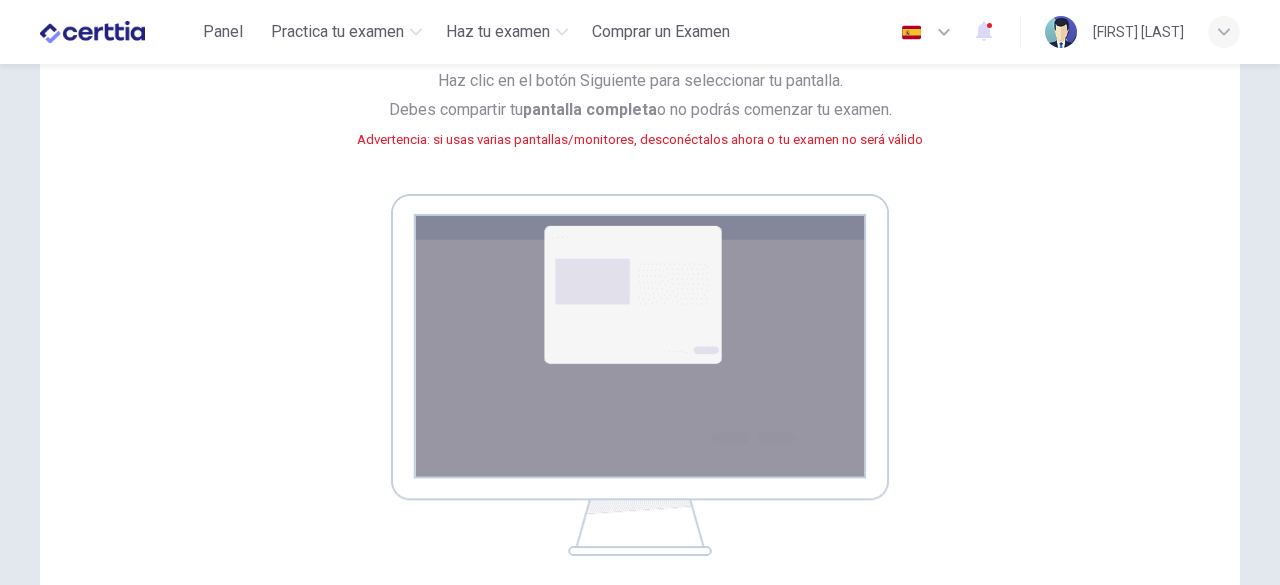 scroll, scrollTop: 453, scrollLeft: 0, axis: vertical 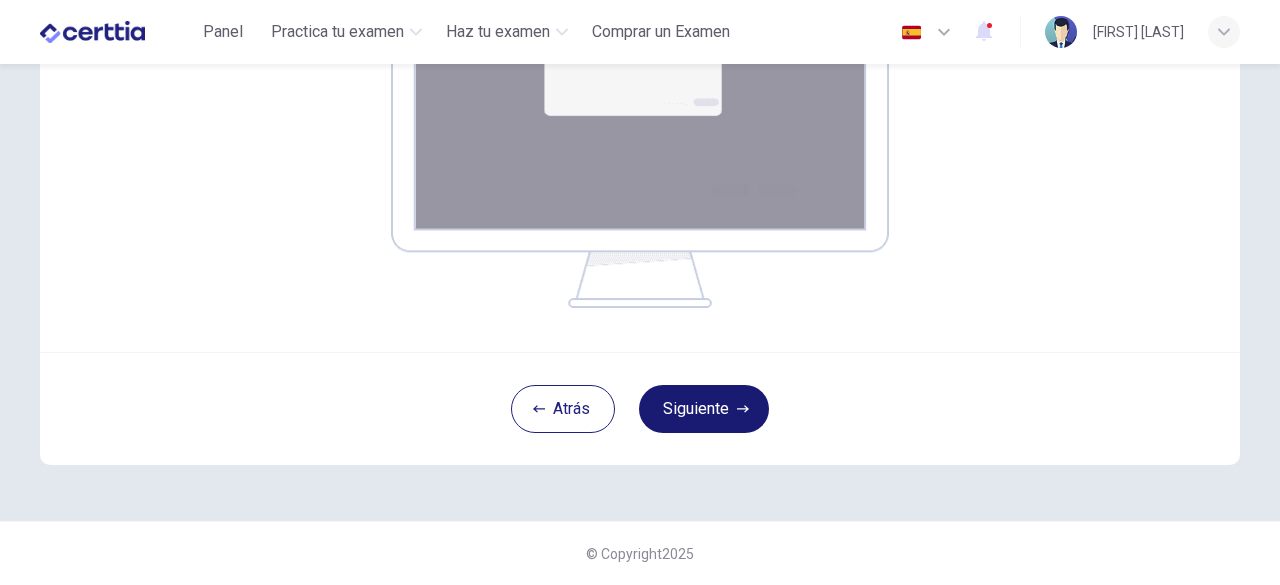 click on "Siguiente" at bounding box center (704, 409) 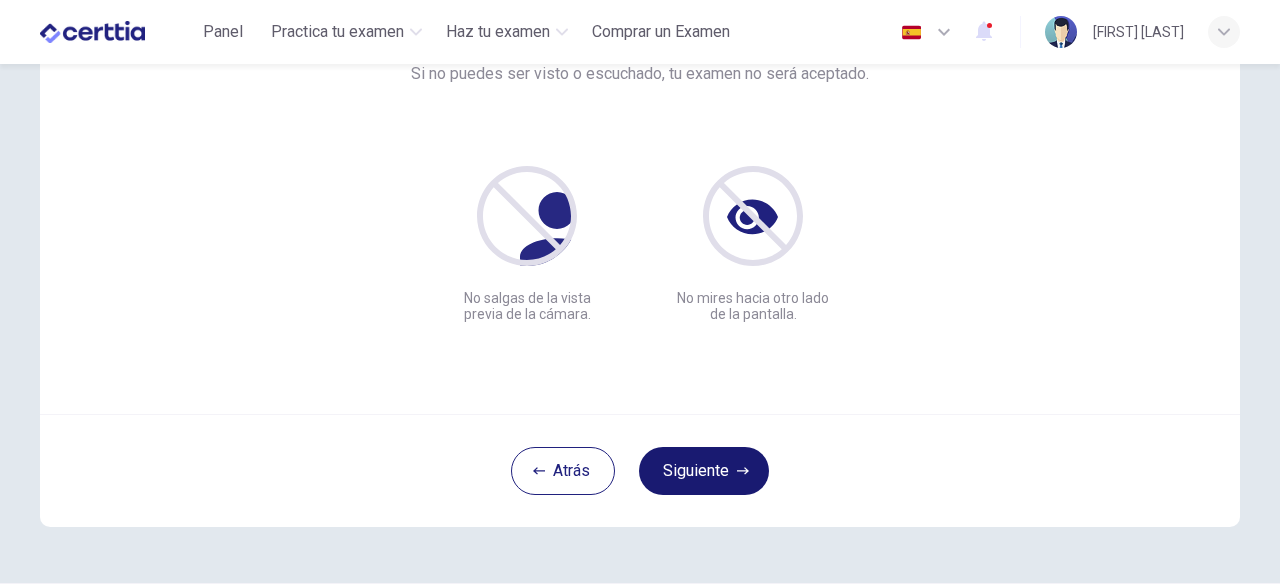scroll, scrollTop: 176, scrollLeft: 0, axis: vertical 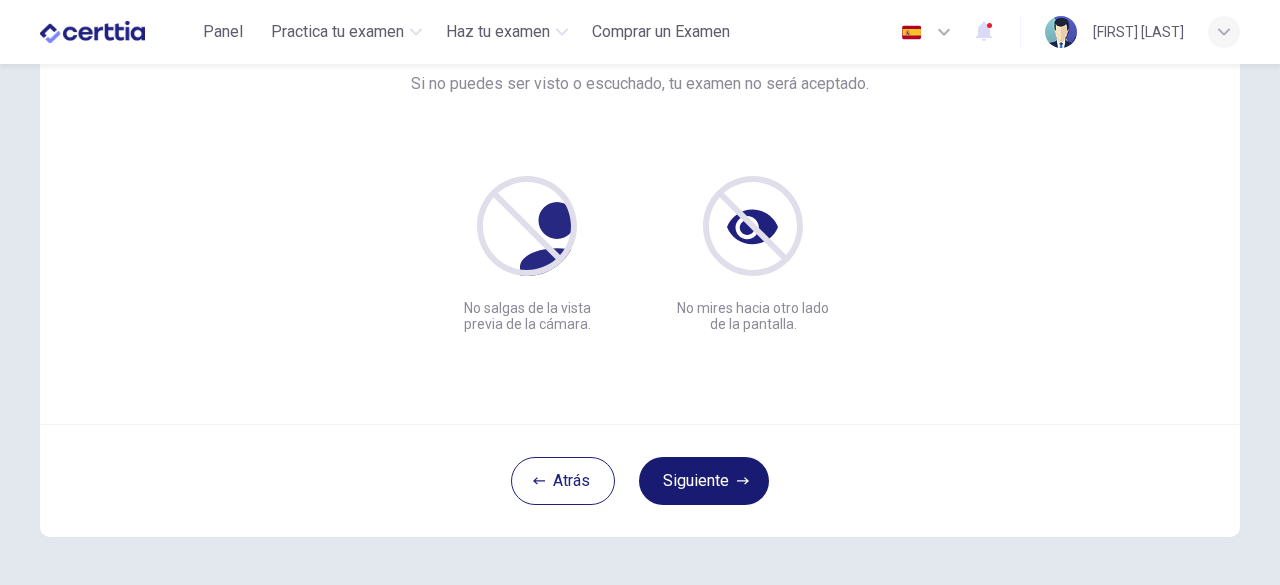 click 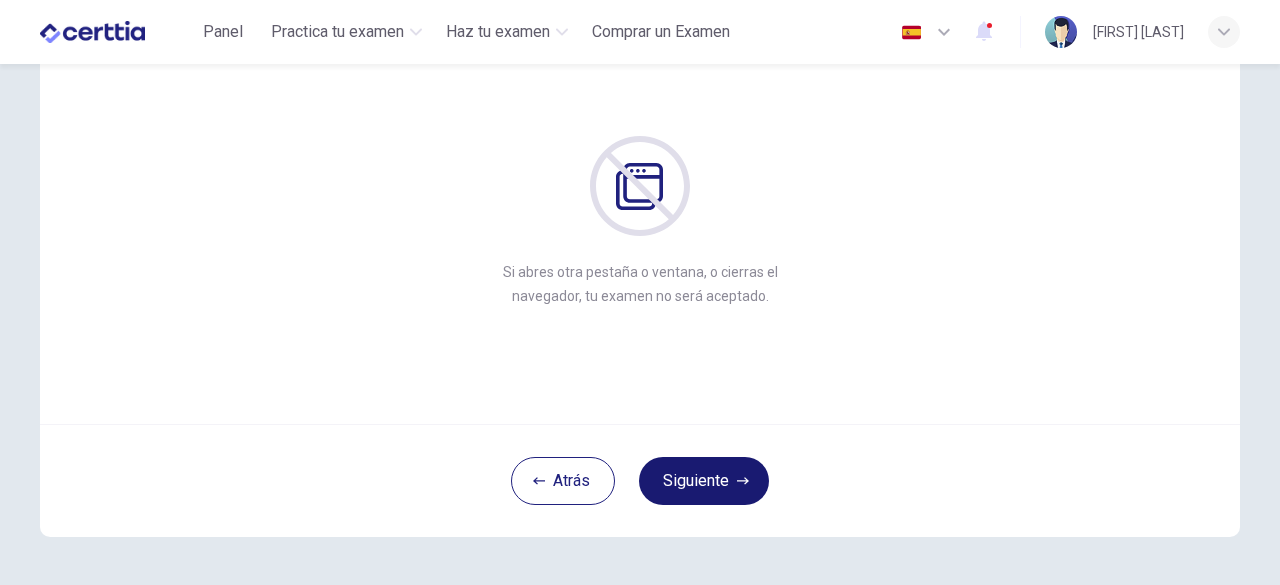 click on "Siguiente" at bounding box center (704, 481) 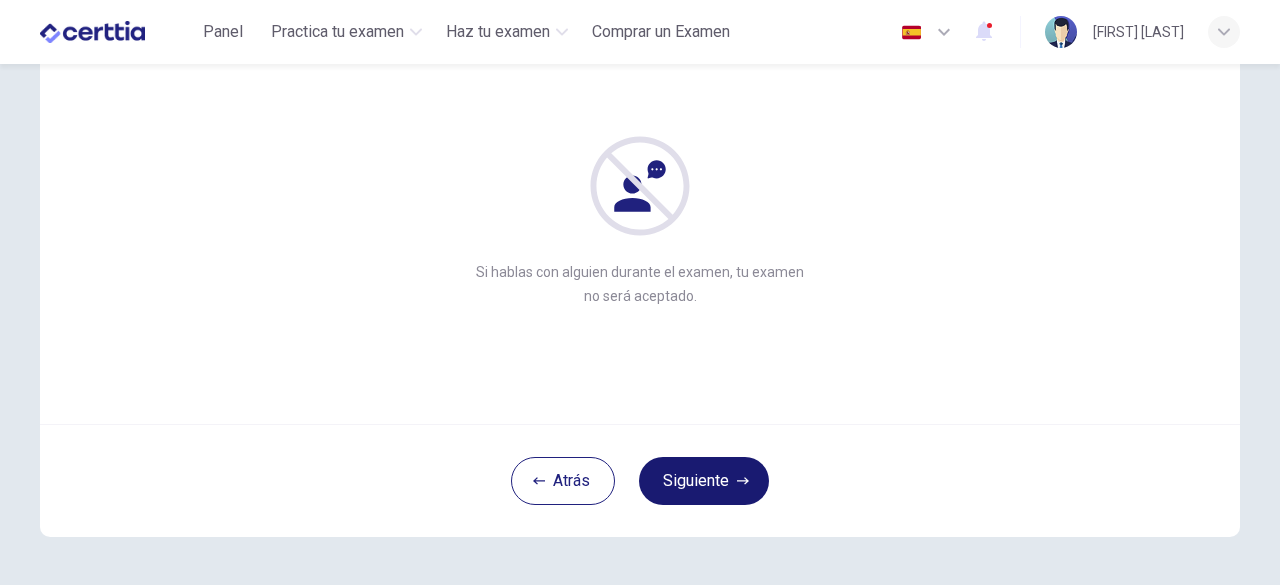 click on "Siguiente" at bounding box center [704, 481] 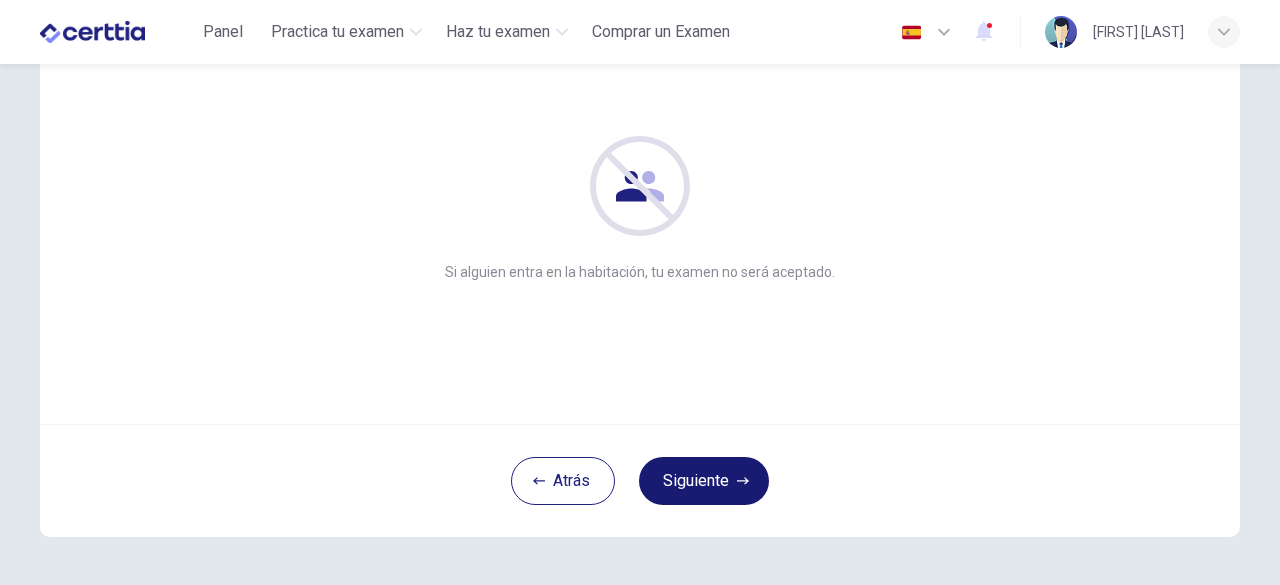 click on "Siguiente" at bounding box center [704, 481] 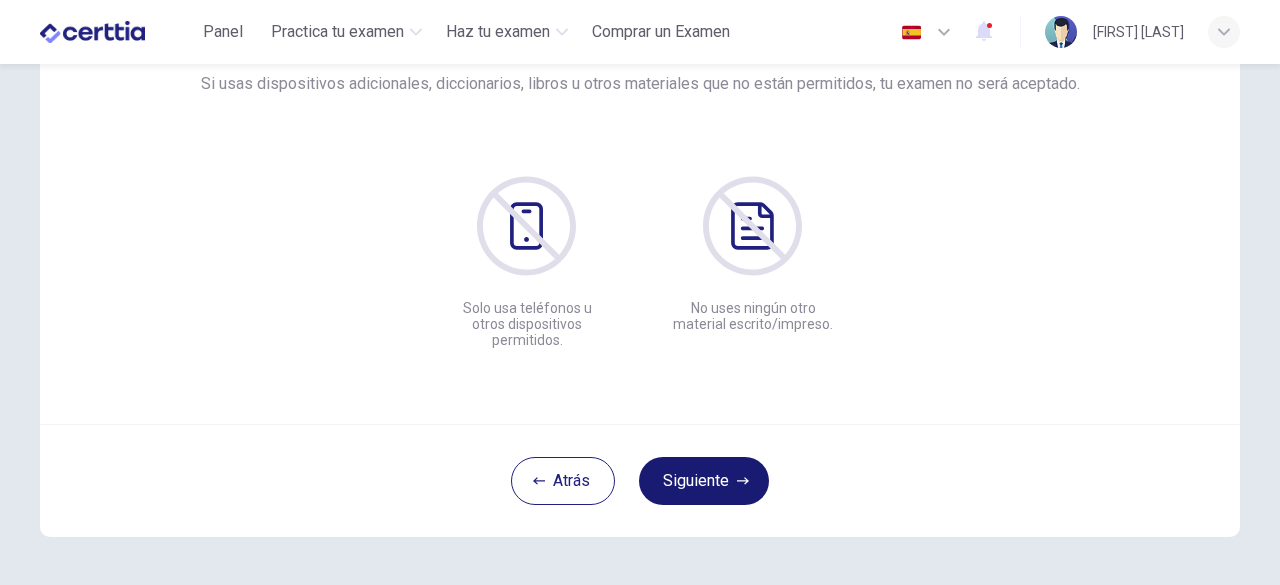 click 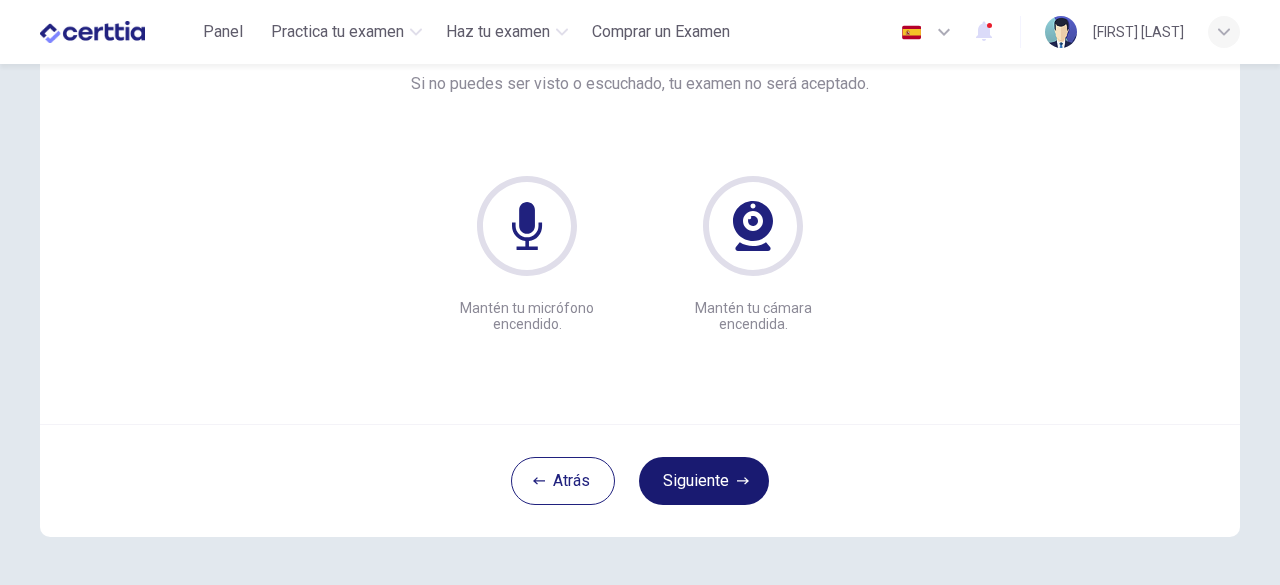 click 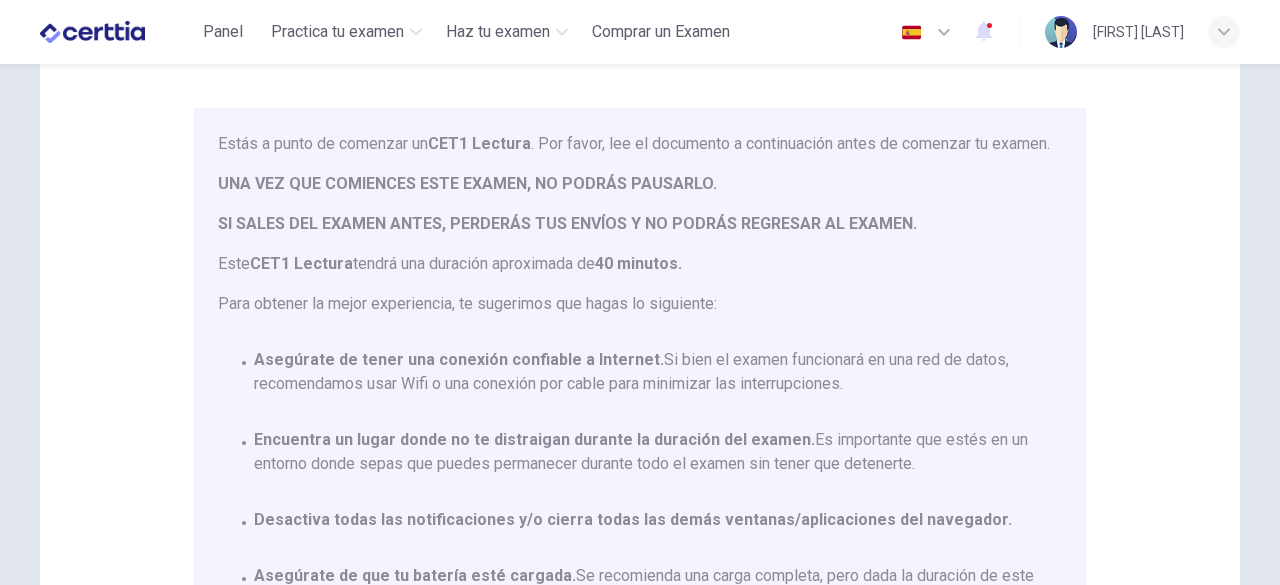 scroll, scrollTop: 130, scrollLeft: 0, axis: vertical 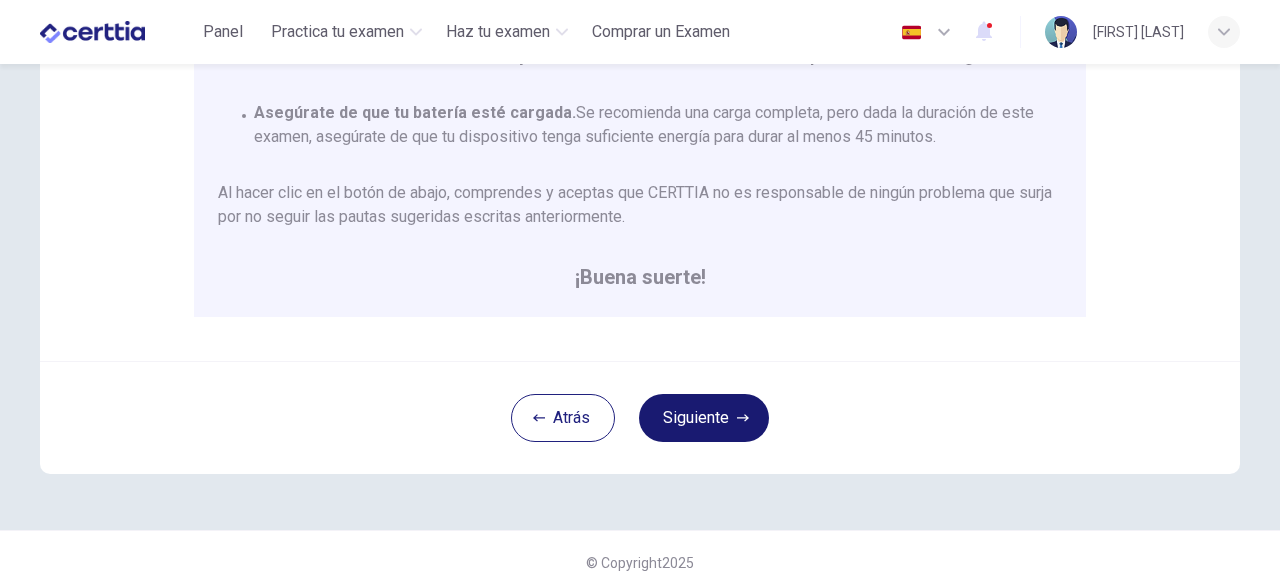 click on "Siguiente" at bounding box center [704, 418] 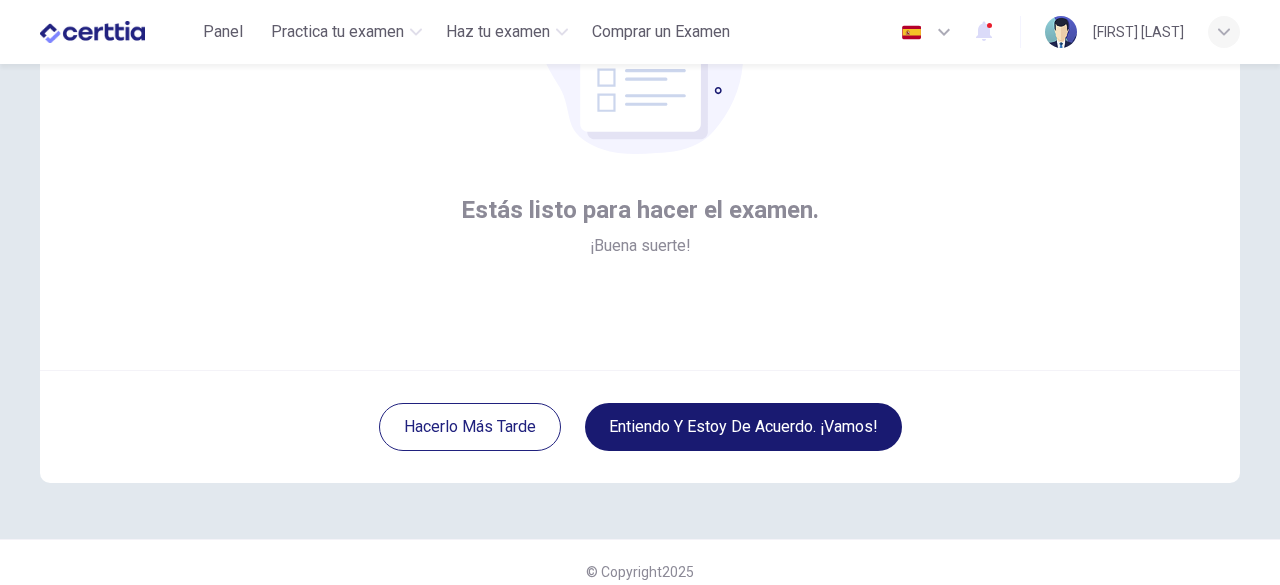 scroll, scrollTop: 231, scrollLeft: 0, axis: vertical 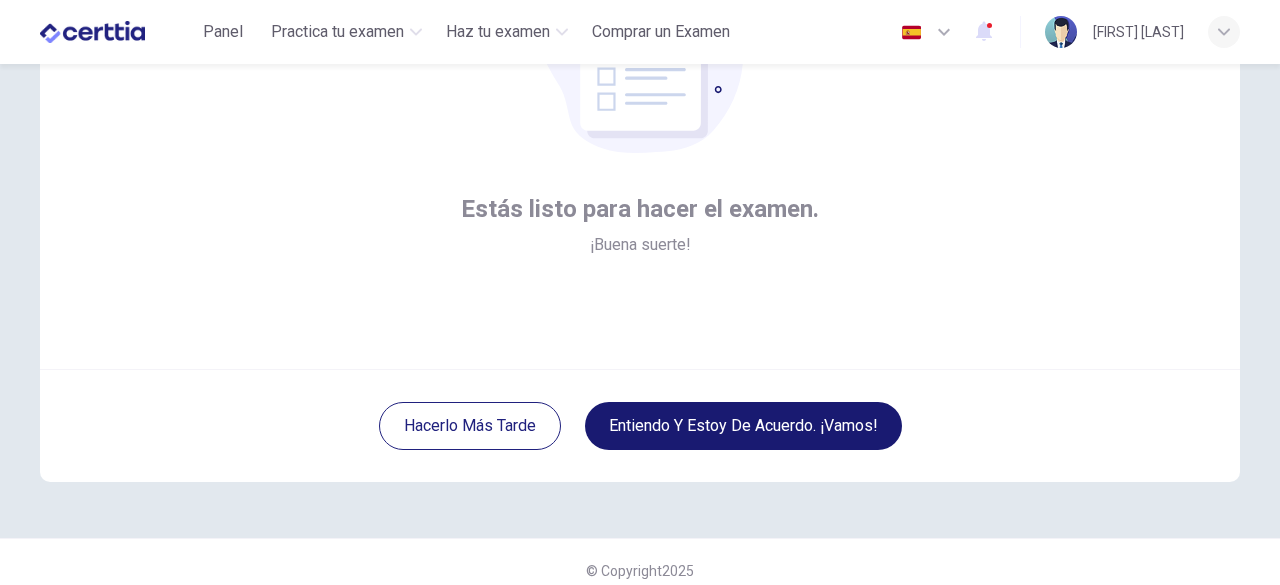 click on "Entiendo y estoy de acuerdo. ¡Vamos!" at bounding box center (743, 426) 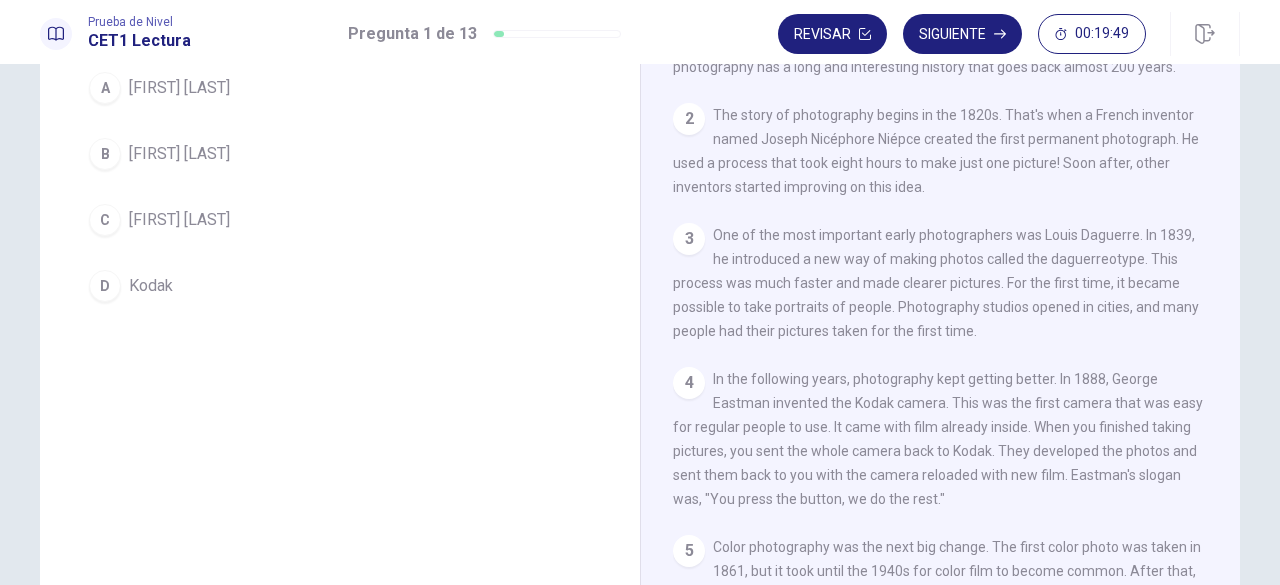 scroll, scrollTop: 204, scrollLeft: 0, axis: vertical 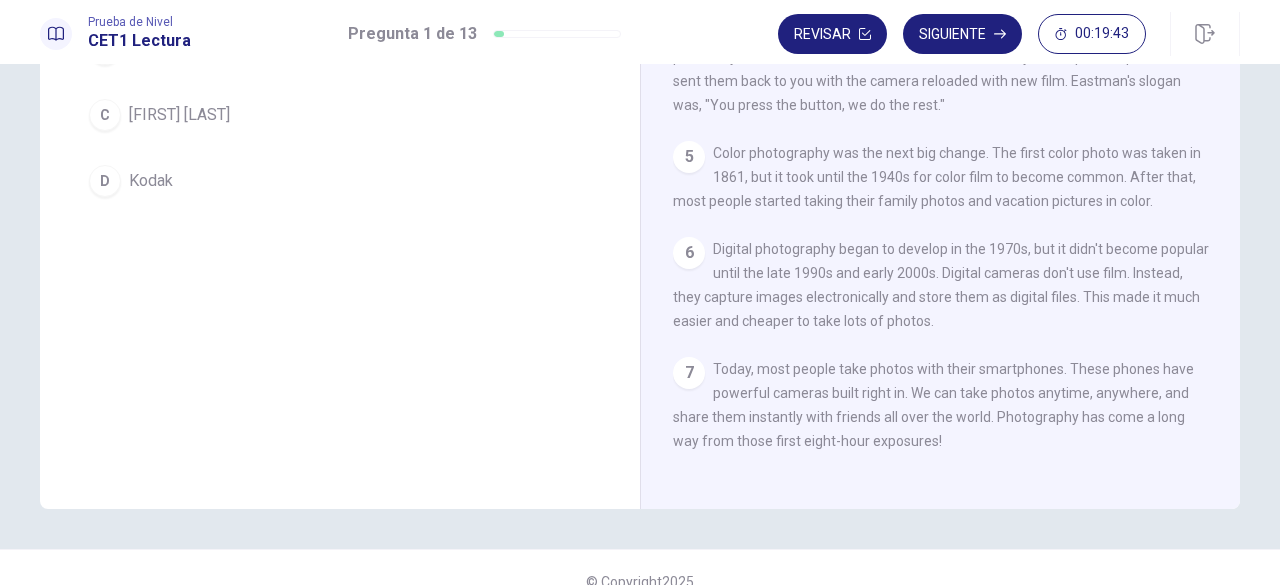 click on "Today, most people take photos with their smartphones. These phones have powerful cameras built right in. We can take photos anytime, anywhere, and share them instantly with friends all over the world. Photography has come a long way from those first eight-hour exposures!" at bounding box center (933, 405) 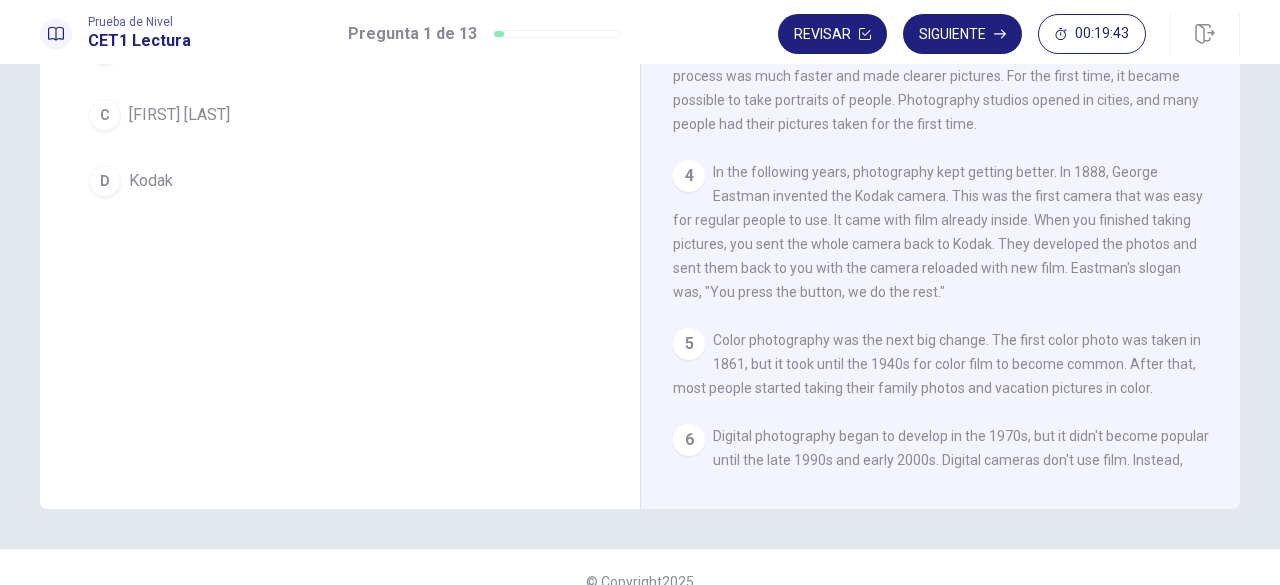 scroll, scrollTop: 0, scrollLeft: 0, axis: both 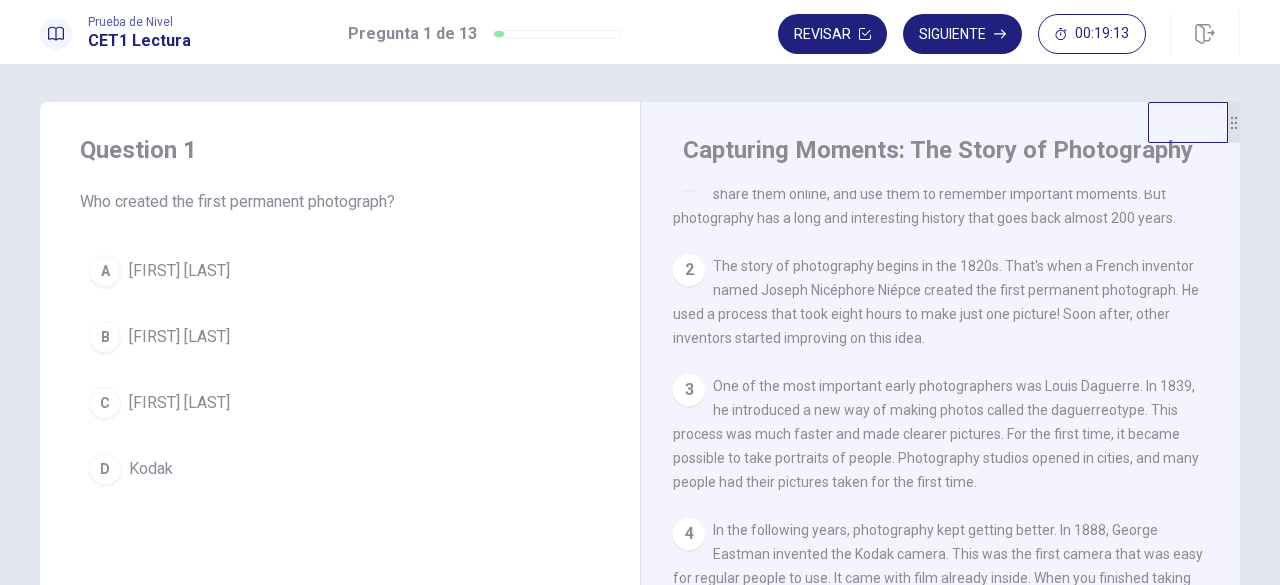 click on "C" at bounding box center [105, 403] 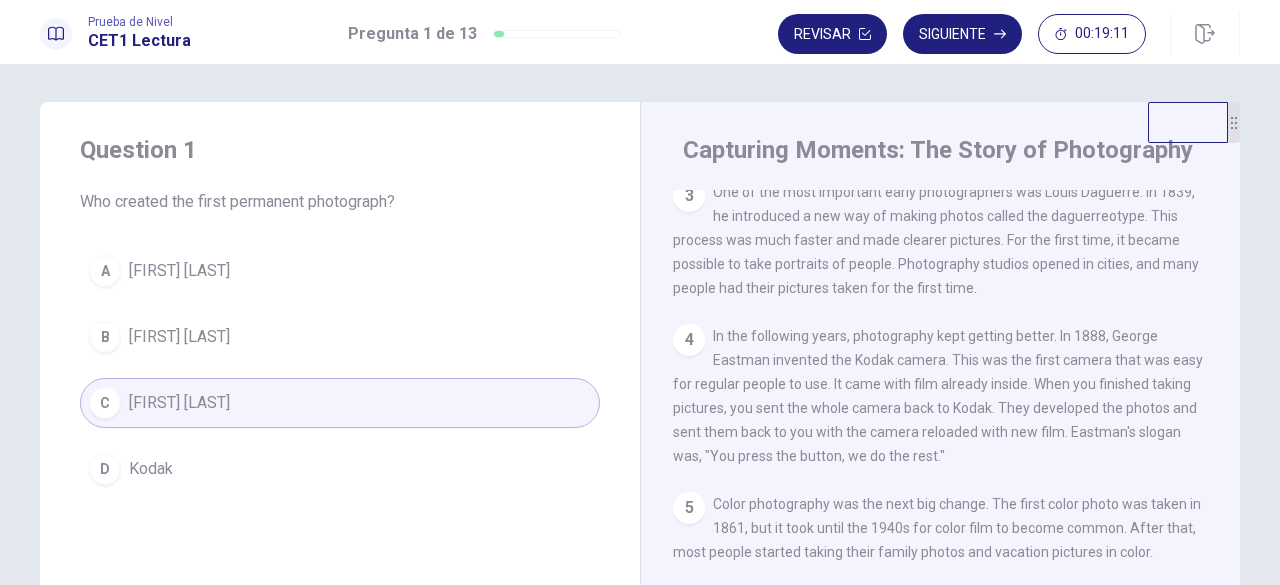 scroll, scrollTop: 308, scrollLeft: 0, axis: vertical 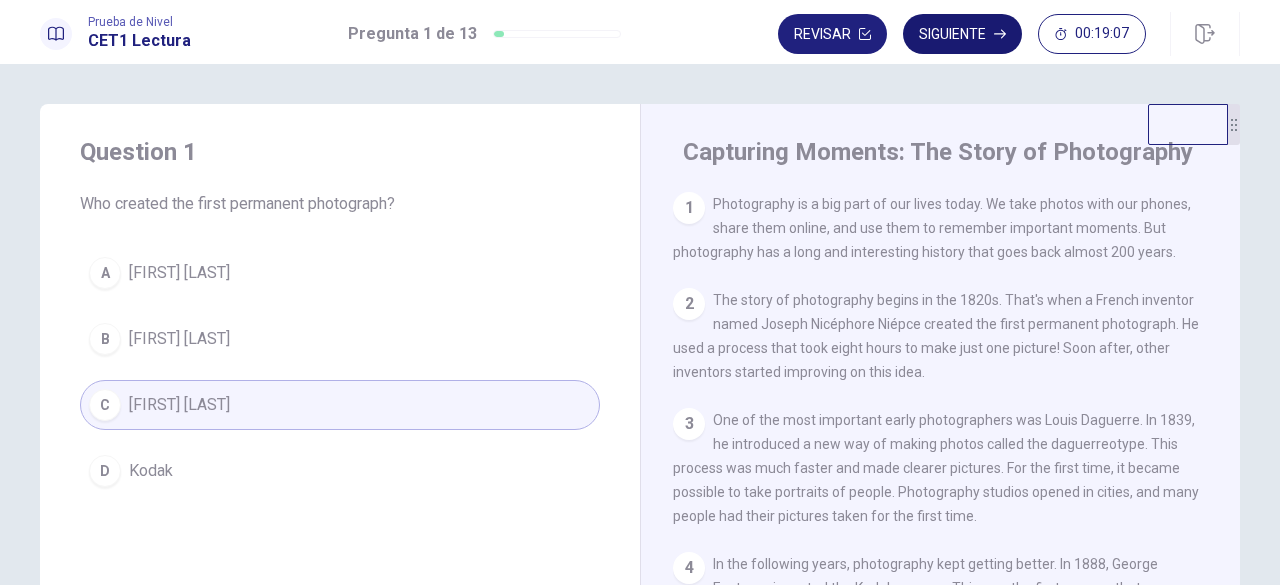 click 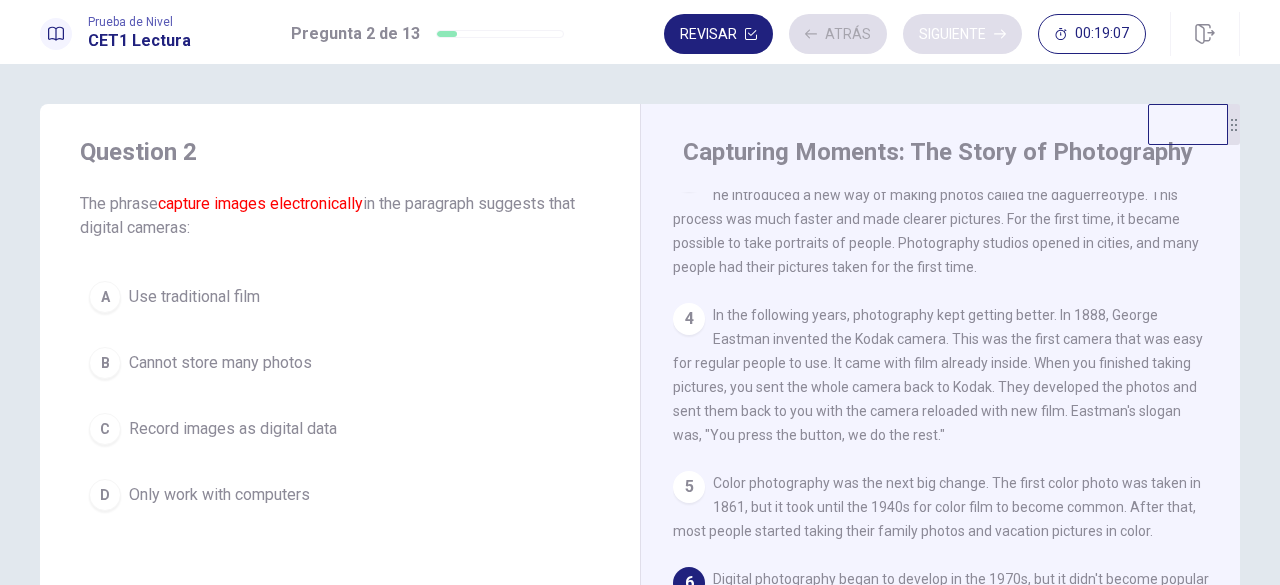 scroll, scrollTop: 308, scrollLeft: 0, axis: vertical 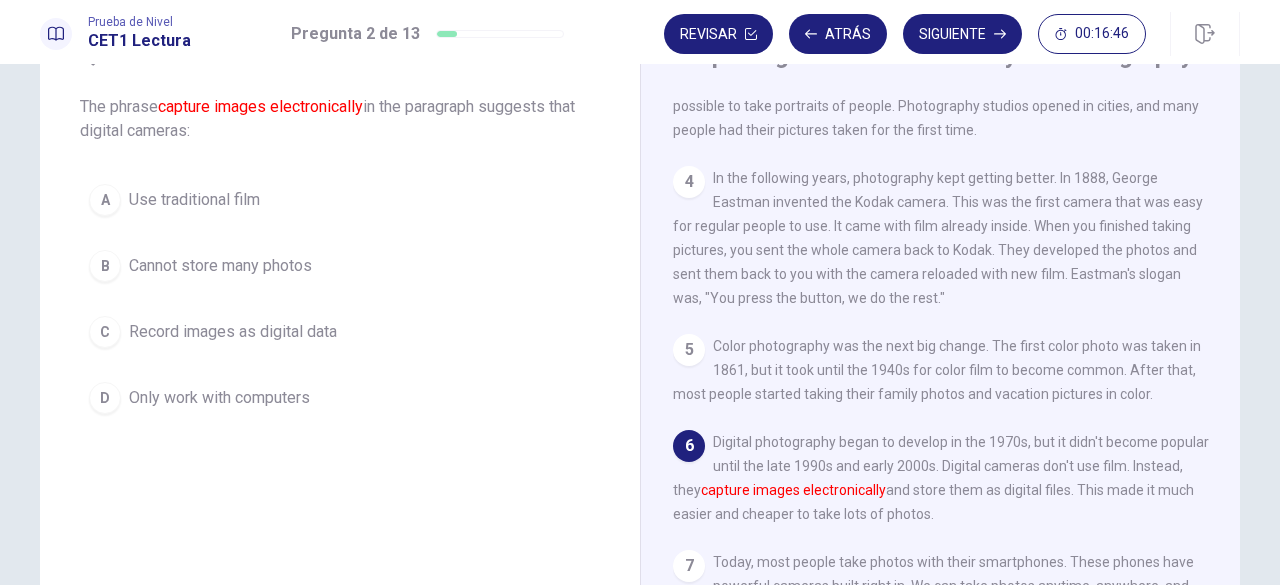 click on "C" at bounding box center (105, 332) 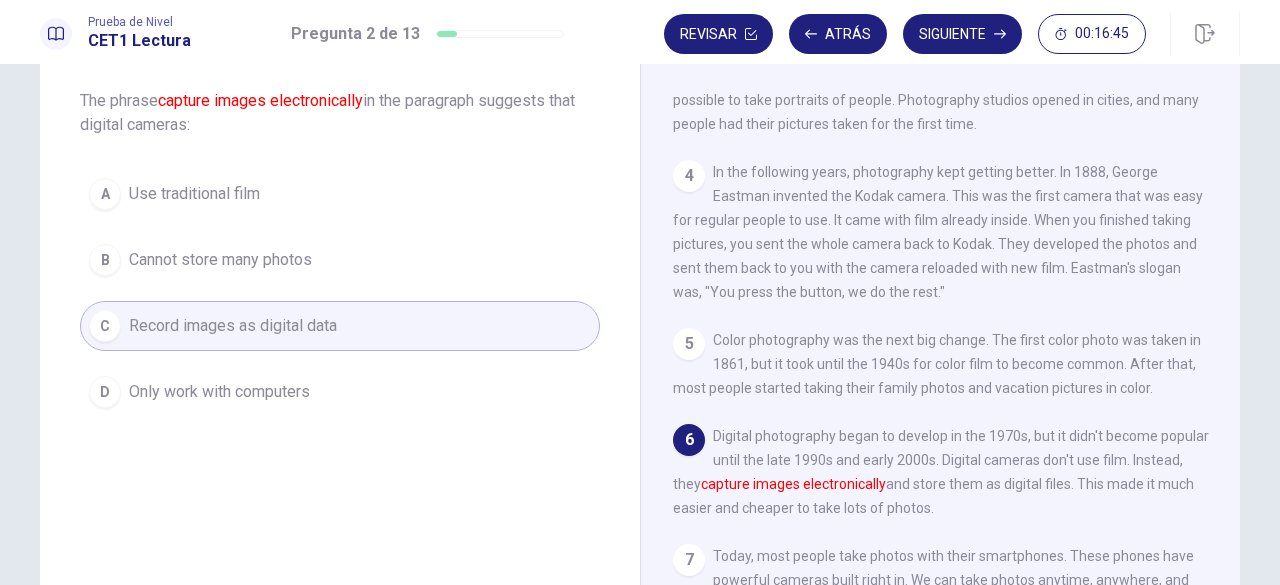 scroll, scrollTop: 95, scrollLeft: 0, axis: vertical 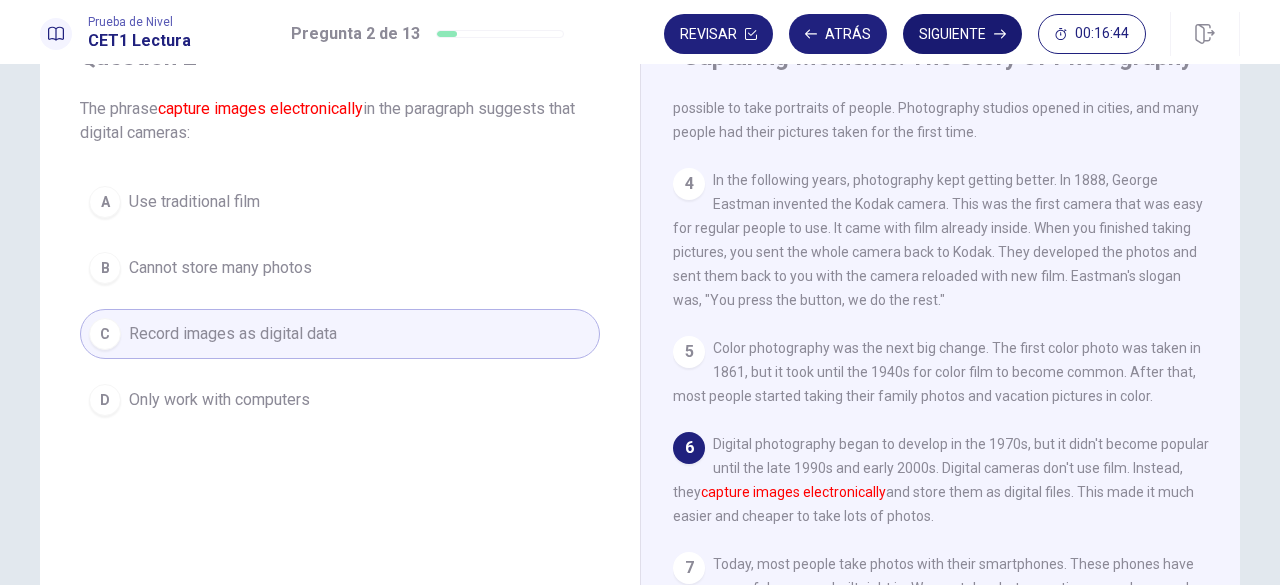 click on "Siguiente" at bounding box center (962, 34) 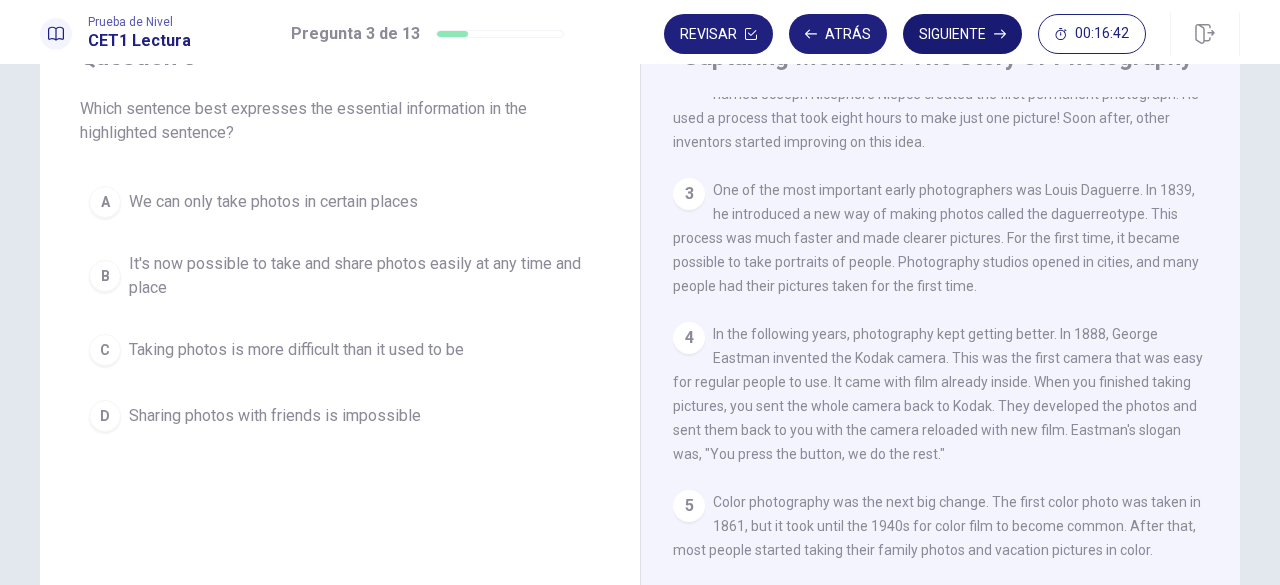 scroll, scrollTop: 126, scrollLeft: 0, axis: vertical 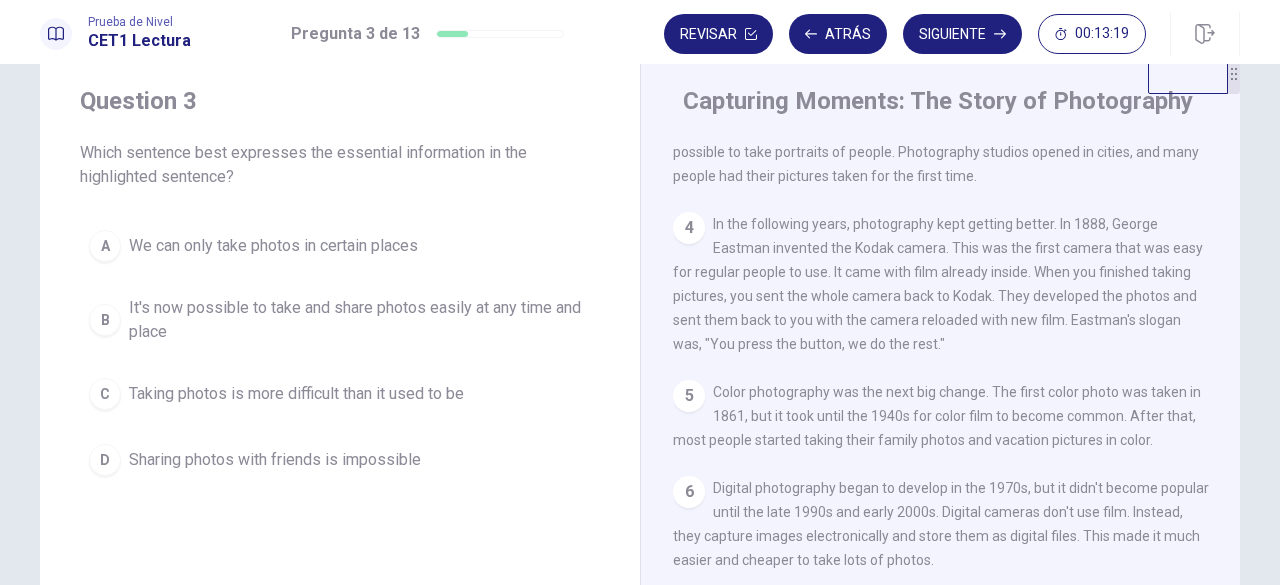 click on "B" at bounding box center [105, 320] 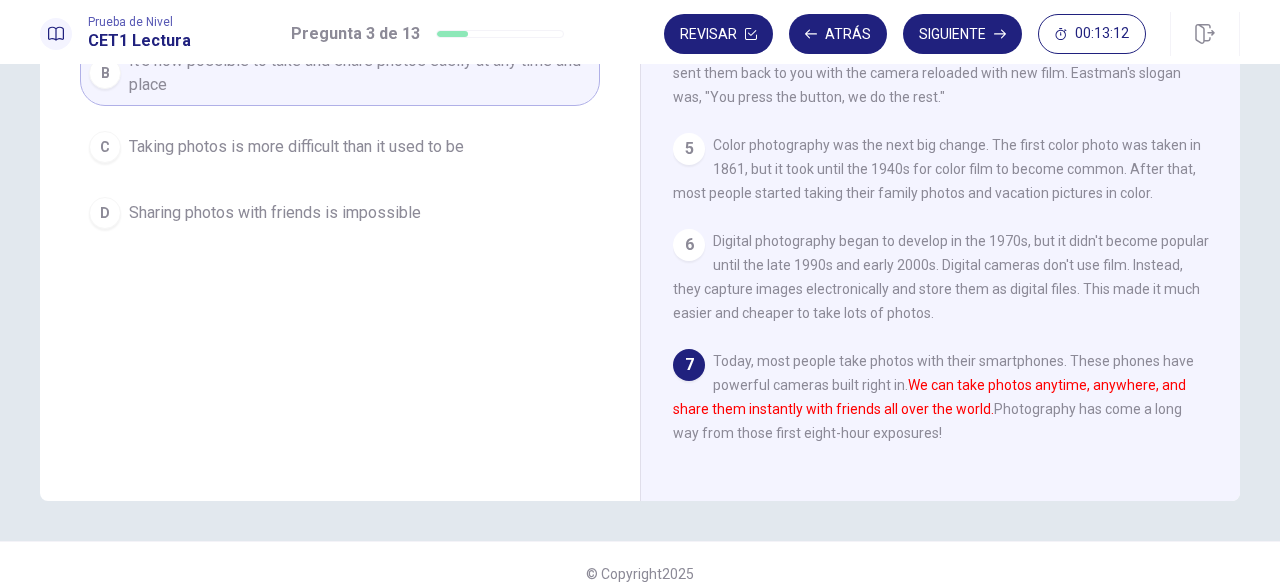 scroll, scrollTop: 318, scrollLeft: 0, axis: vertical 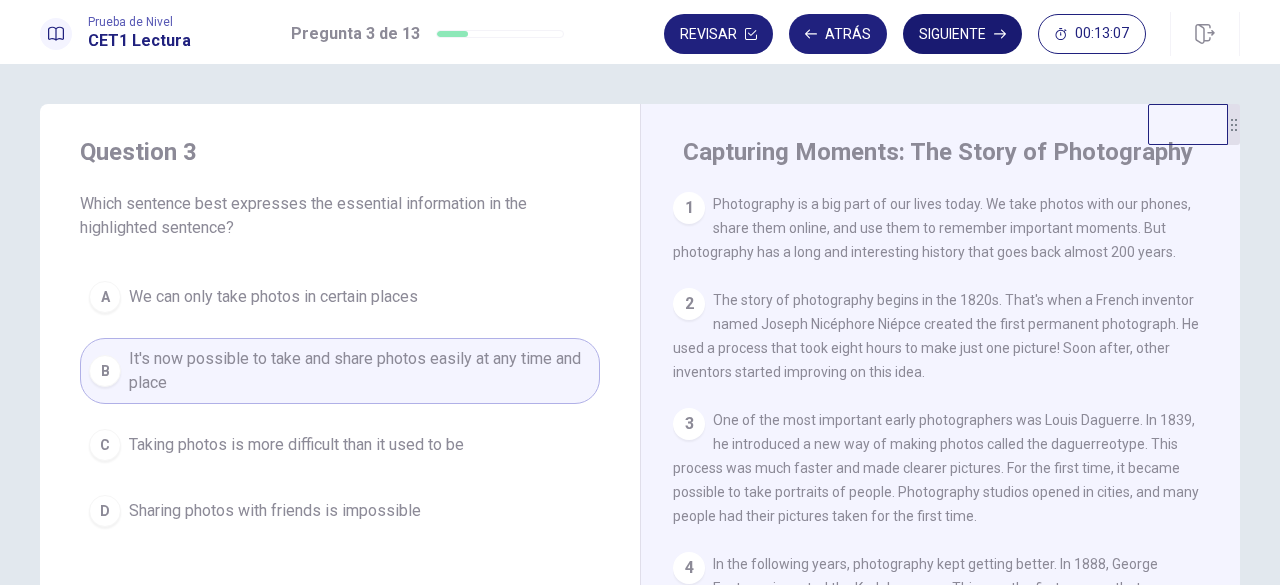 click on "Siguiente" at bounding box center (962, 34) 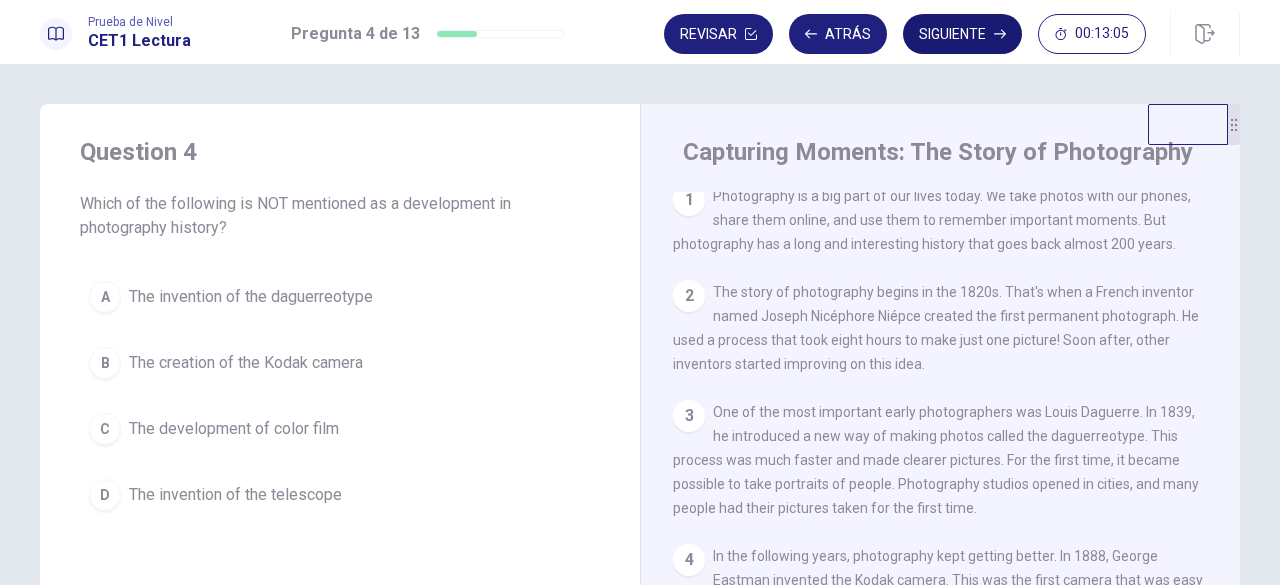 scroll, scrollTop: 4, scrollLeft: 0, axis: vertical 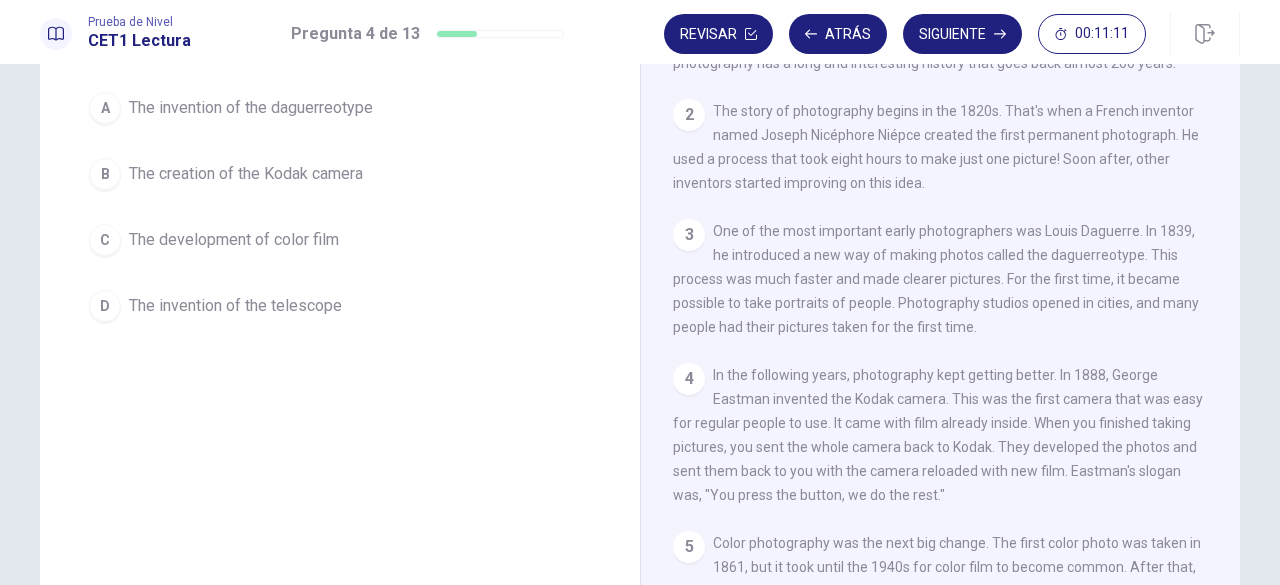 click on "D The invention of the telescope" at bounding box center [340, 306] 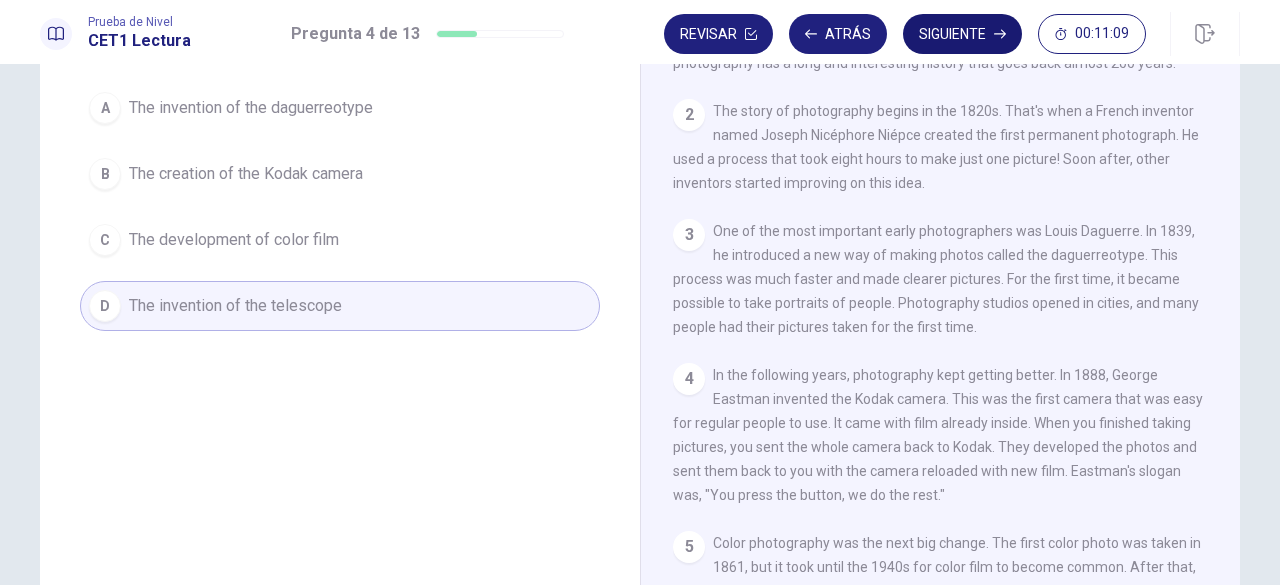 click on "Siguiente" at bounding box center [962, 34] 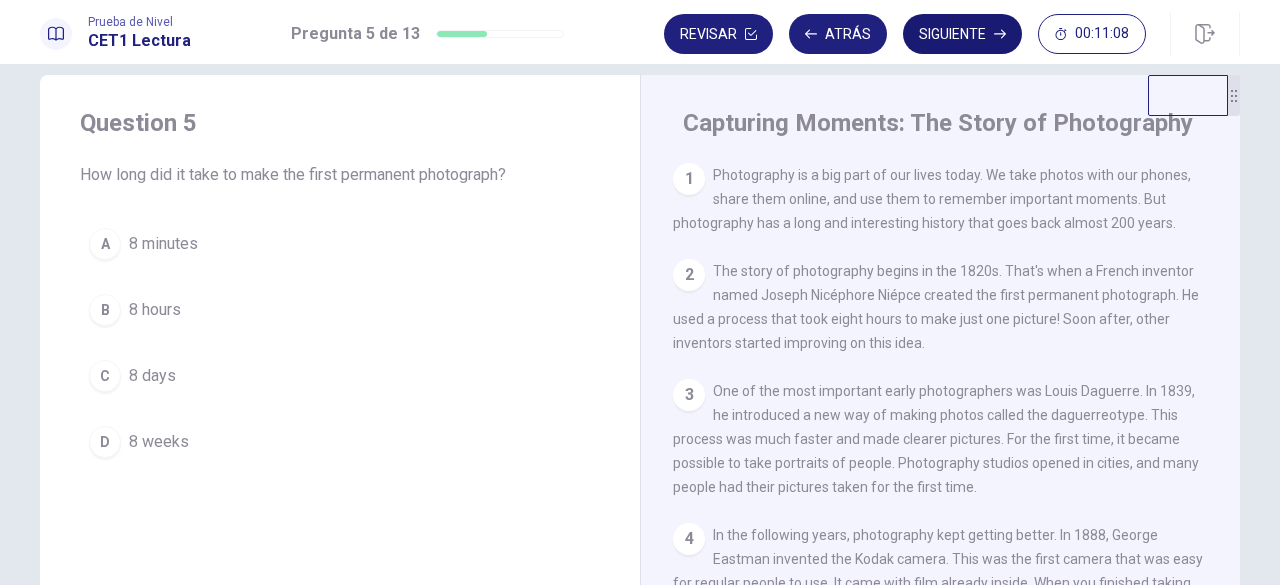 scroll, scrollTop: 27, scrollLeft: 0, axis: vertical 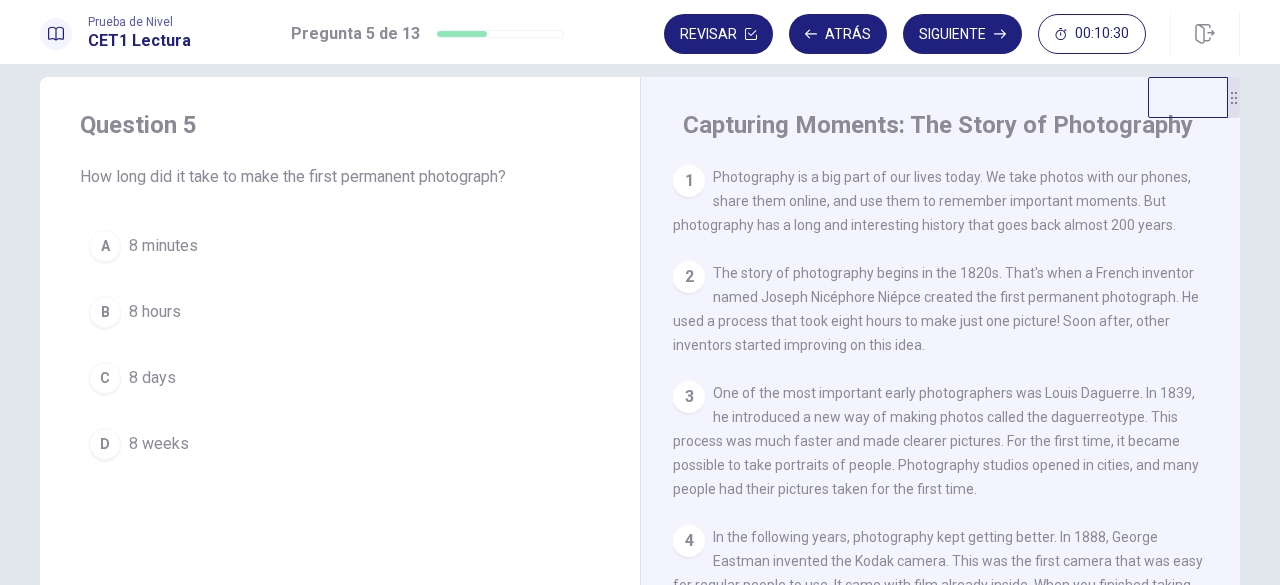 click on "B 8 hours" at bounding box center [340, 312] 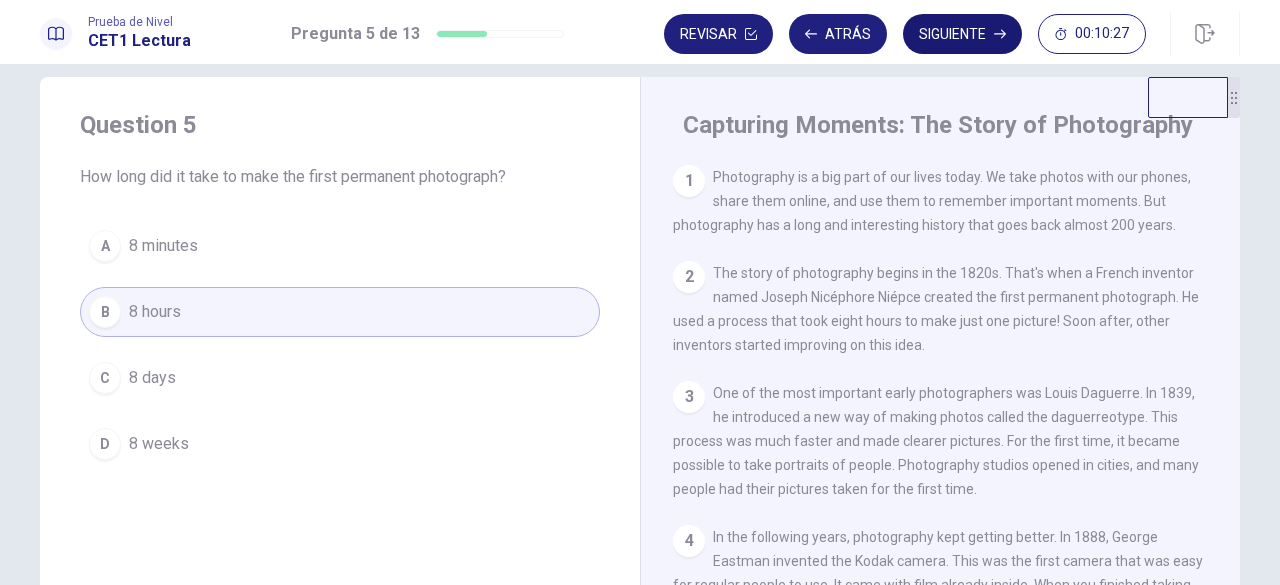 click on "Siguiente" at bounding box center [962, 34] 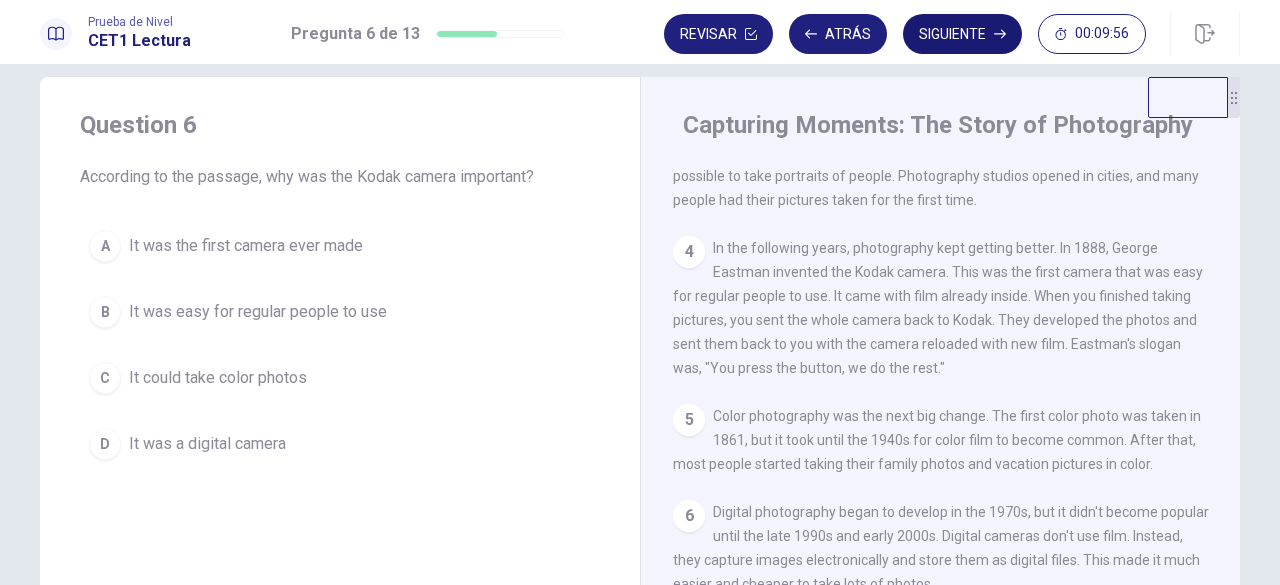 scroll, scrollTop: 308, scrollLeft: 0, axis: vertical 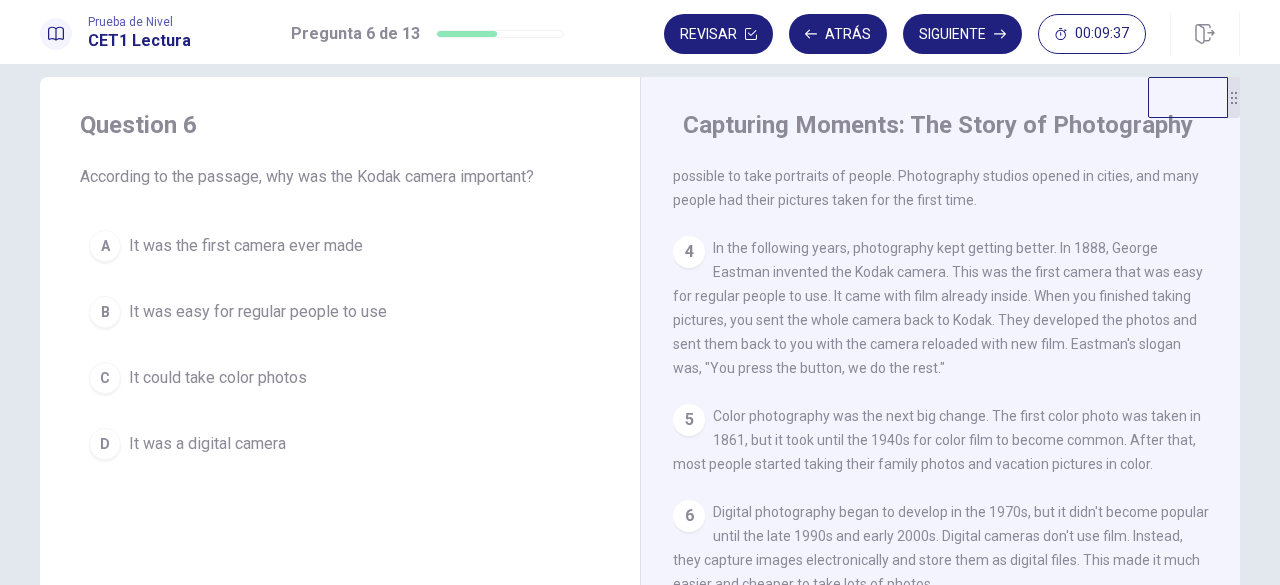 click on "B" at bounding box center (105, 312) 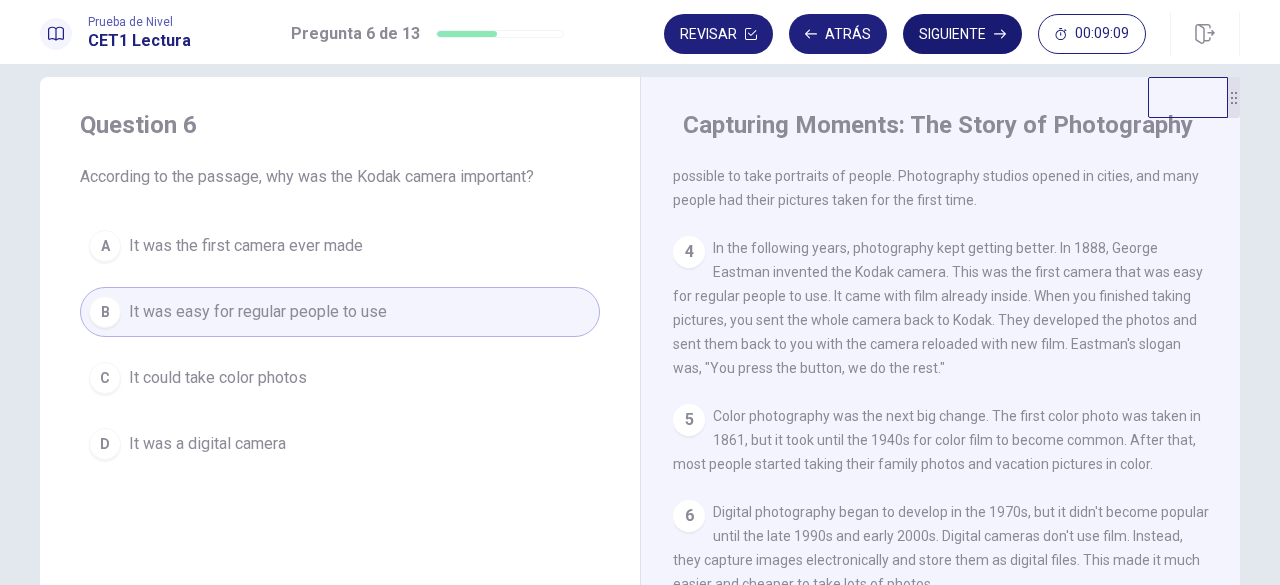 click 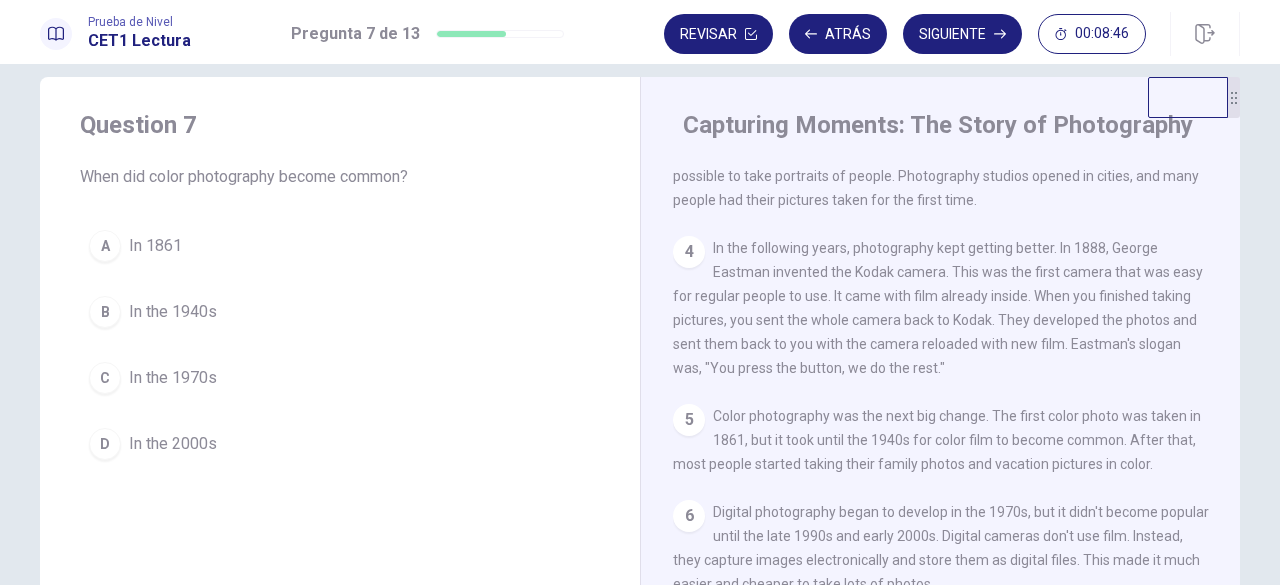 click on "A" at bounding box center [105, 246] 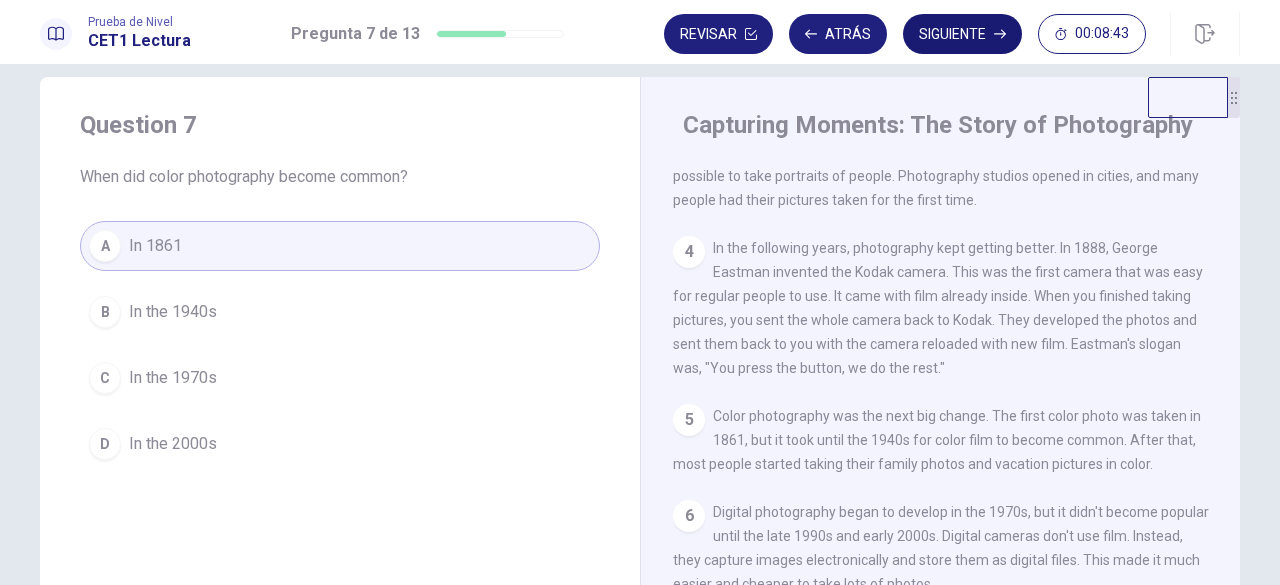 click on "Siguiente" at bounding box center (962, 34) 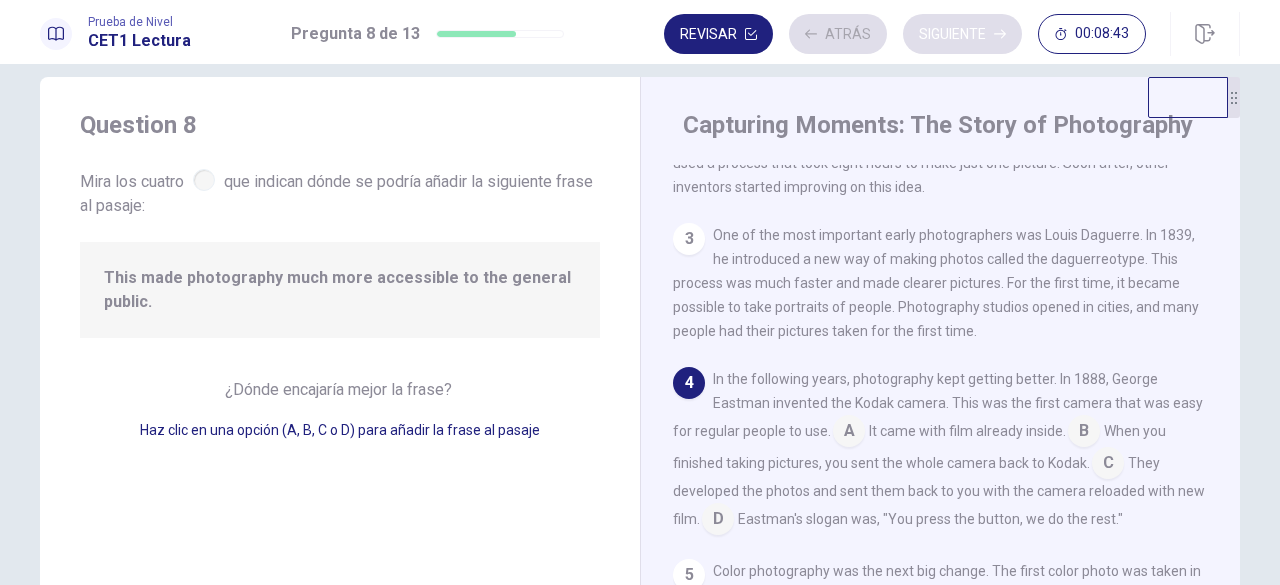 scroll, scrollTop: 161, scrollLeft: 0, axis: vertical 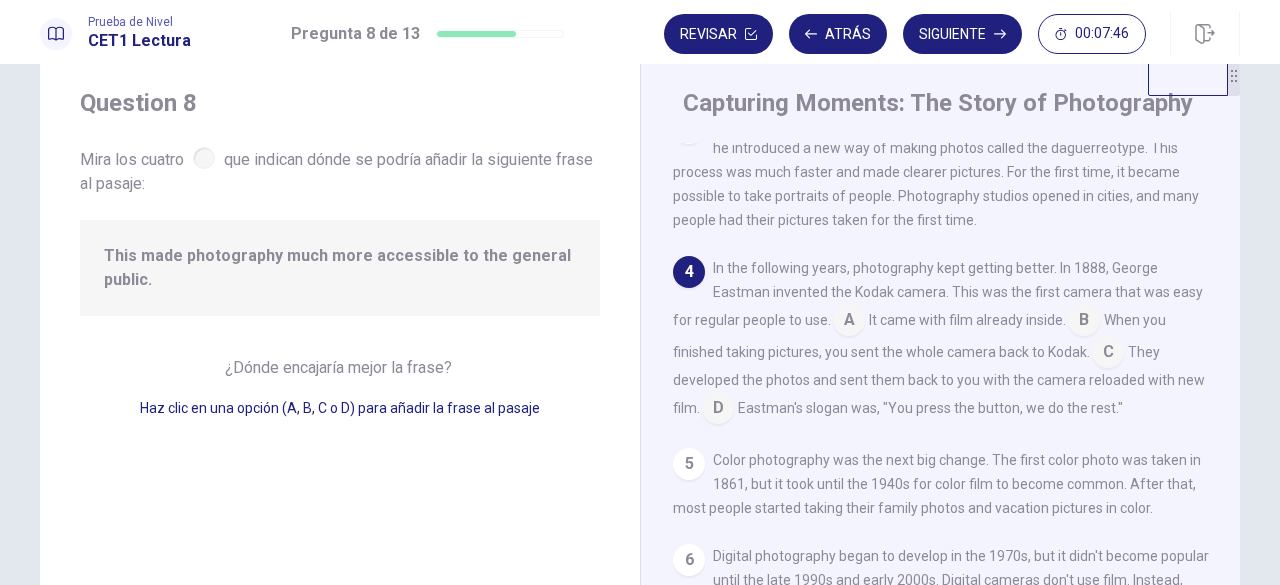 click at bounding box center [849, 322] 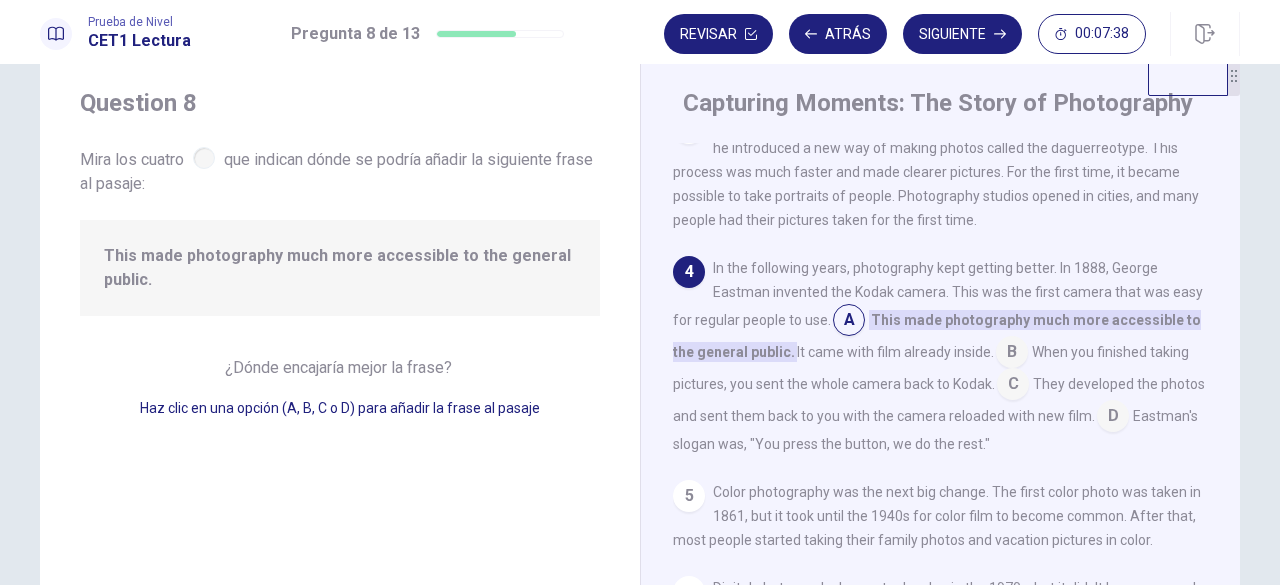 click at bounding box center [1012, 354] 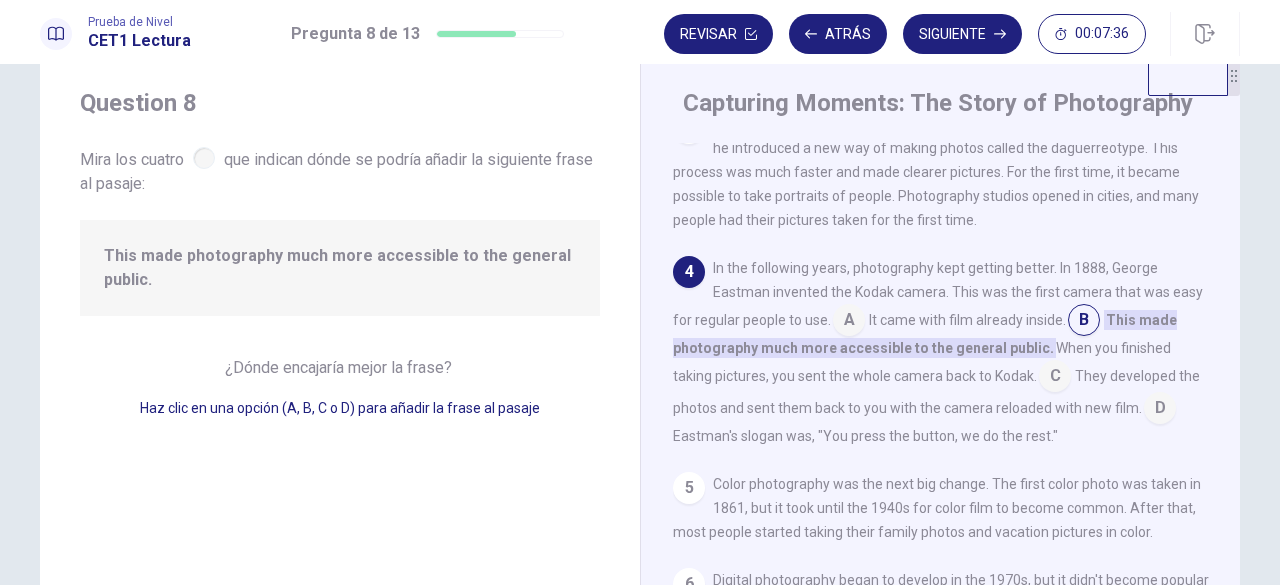 click at bounding box center [1055, 378] 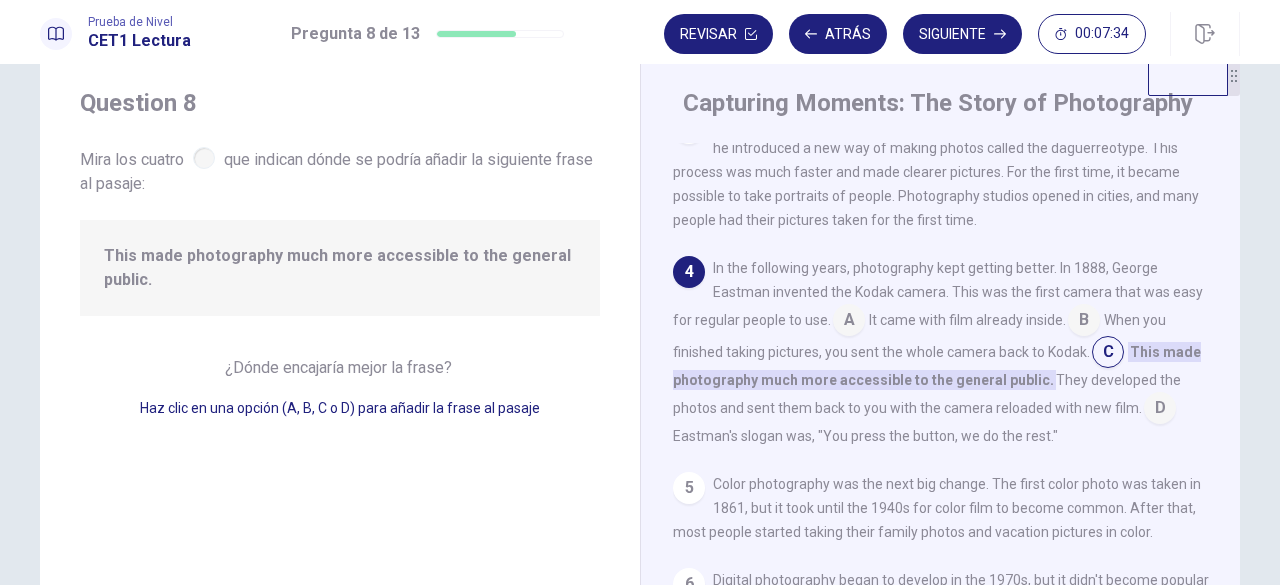 click at bounding box center [1160, 410] 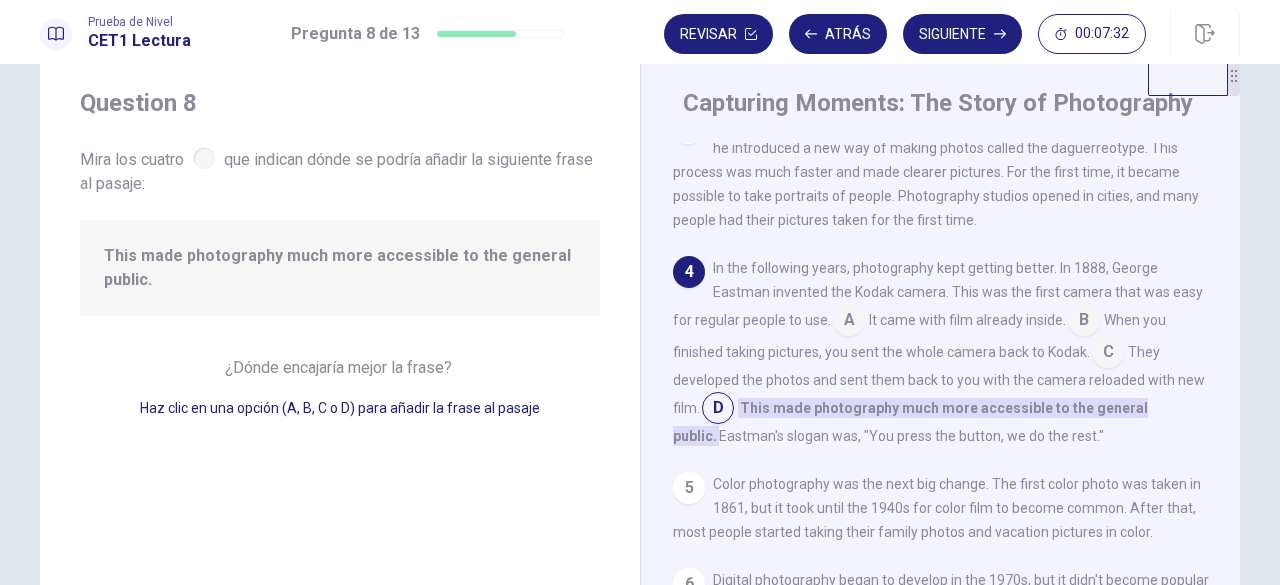 click at bounding box center (1108, 354) 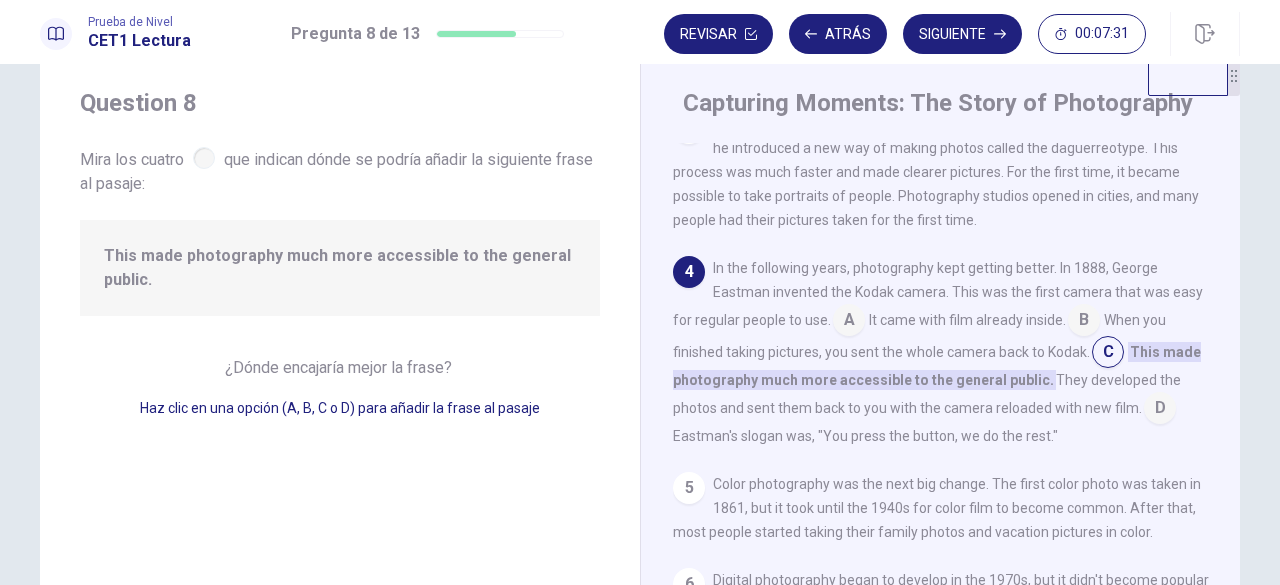 click at bounding box center [1108, 354] 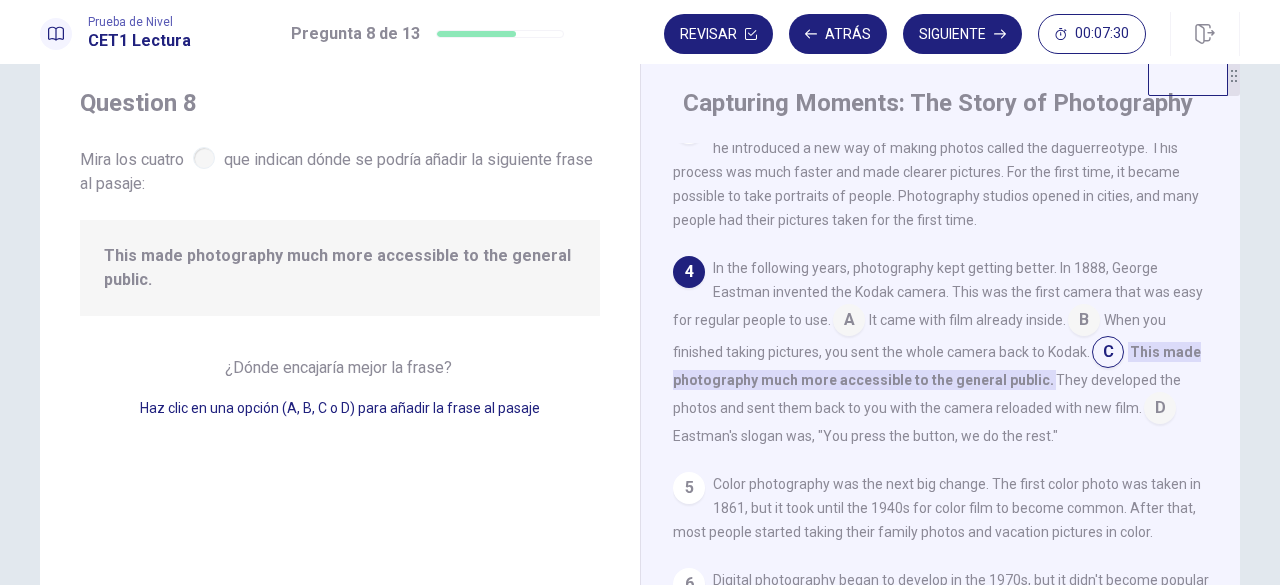 click at bounding box center (1160, 410) 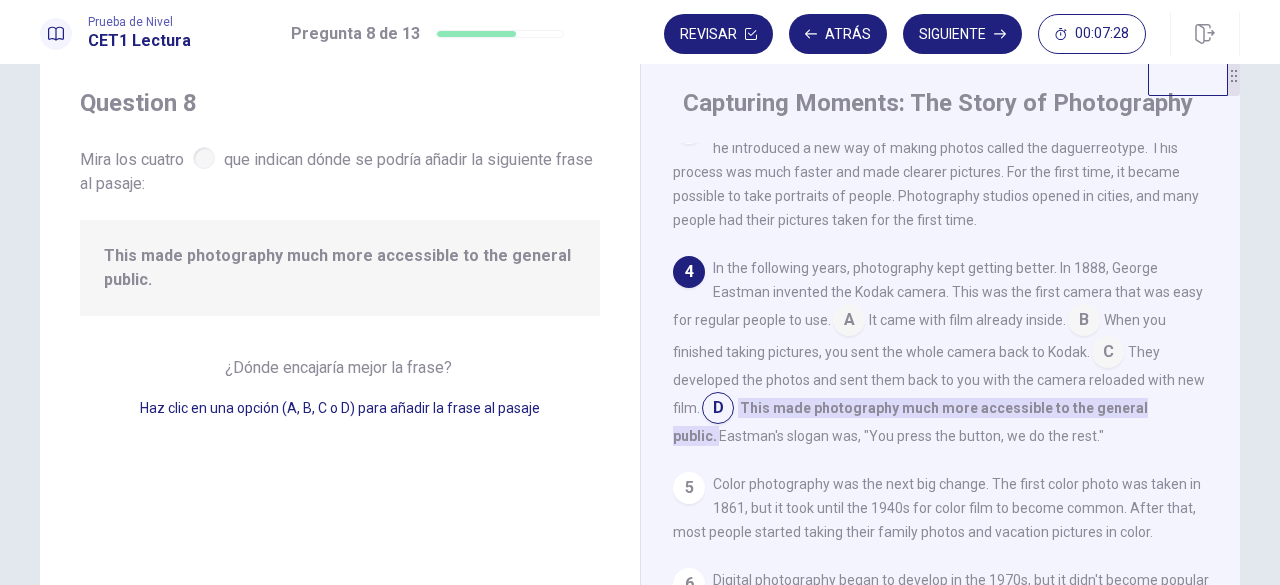 click at bounding box center (849, 322) 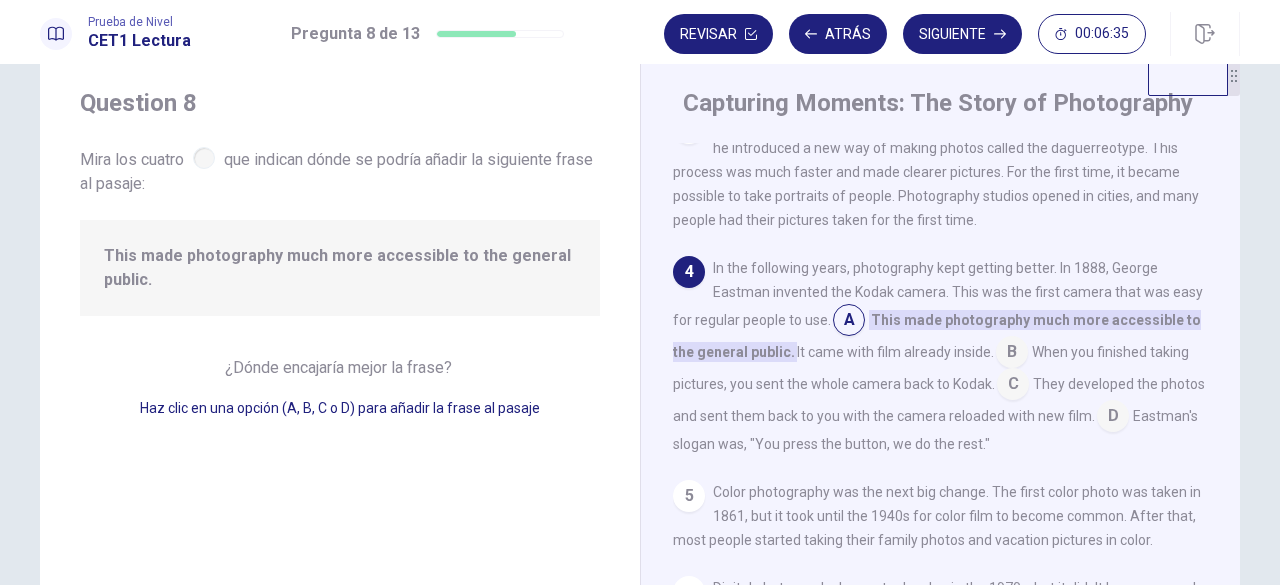 click at bounding box center [1012, 354] 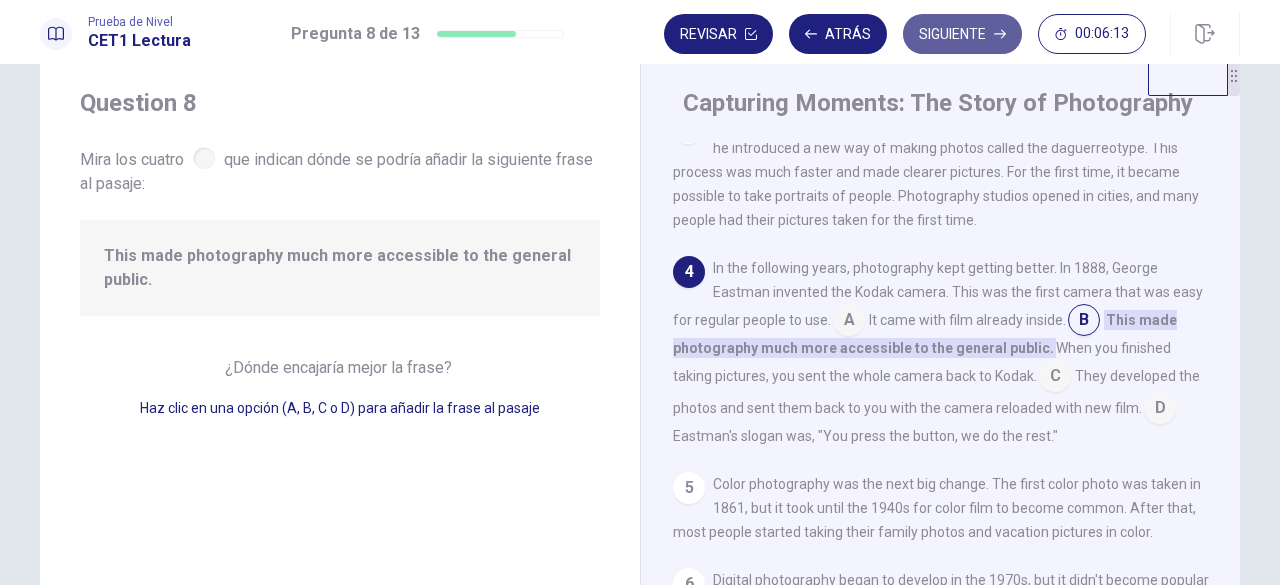 click 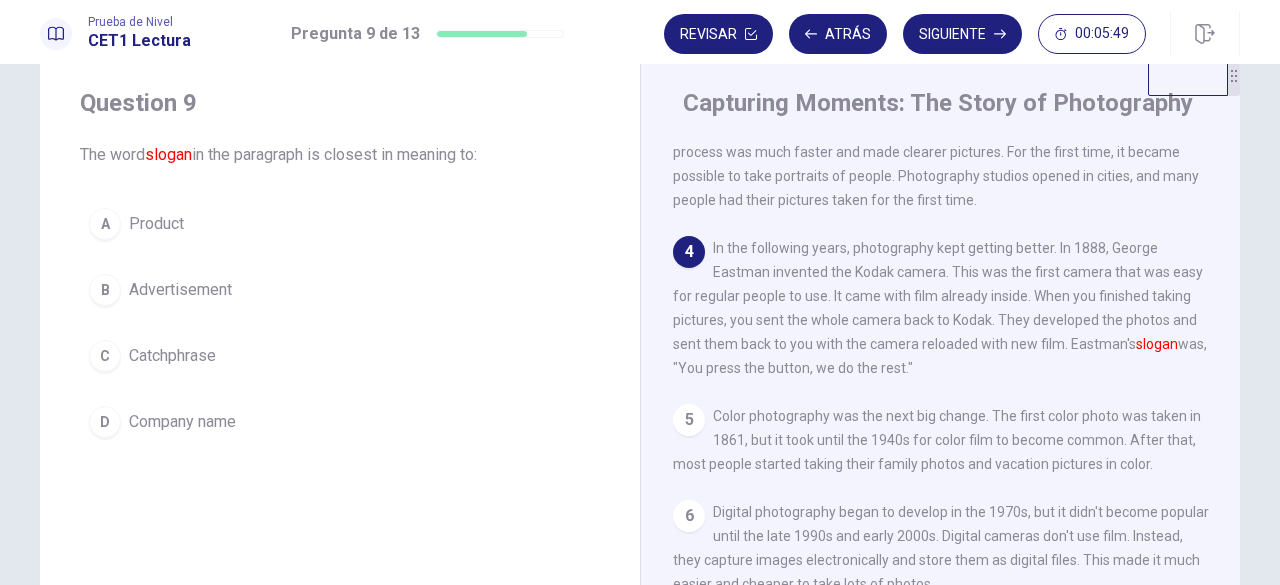 scroll, scrollTop: 286, scrollLeft: 0, axis: vertical 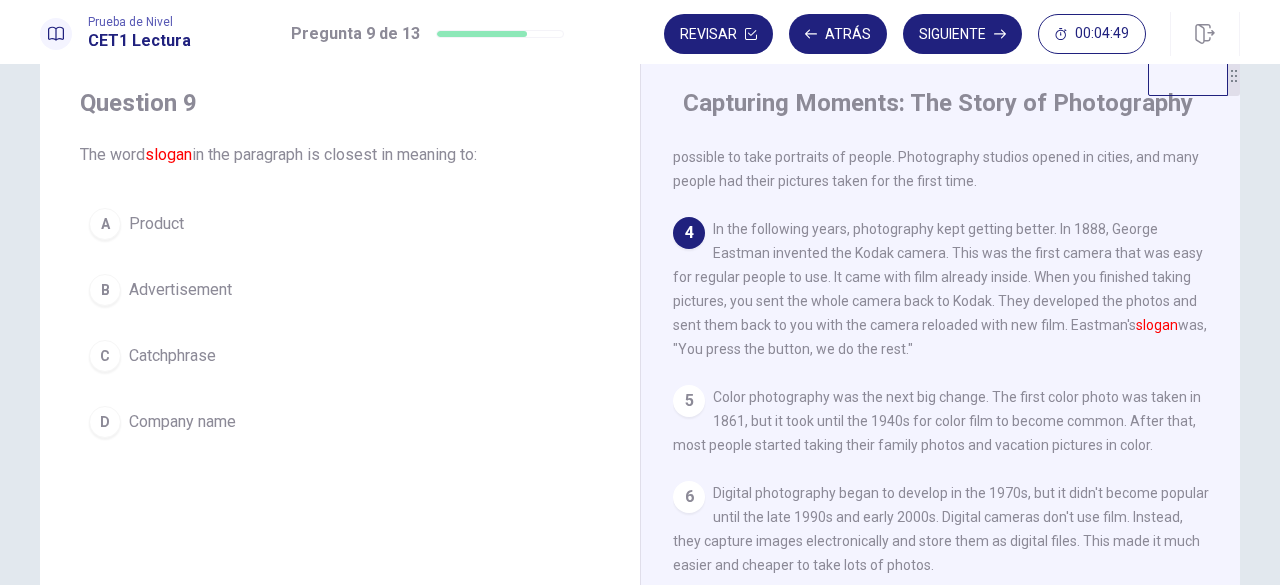 click on "C" at bounding box center (105, 356) 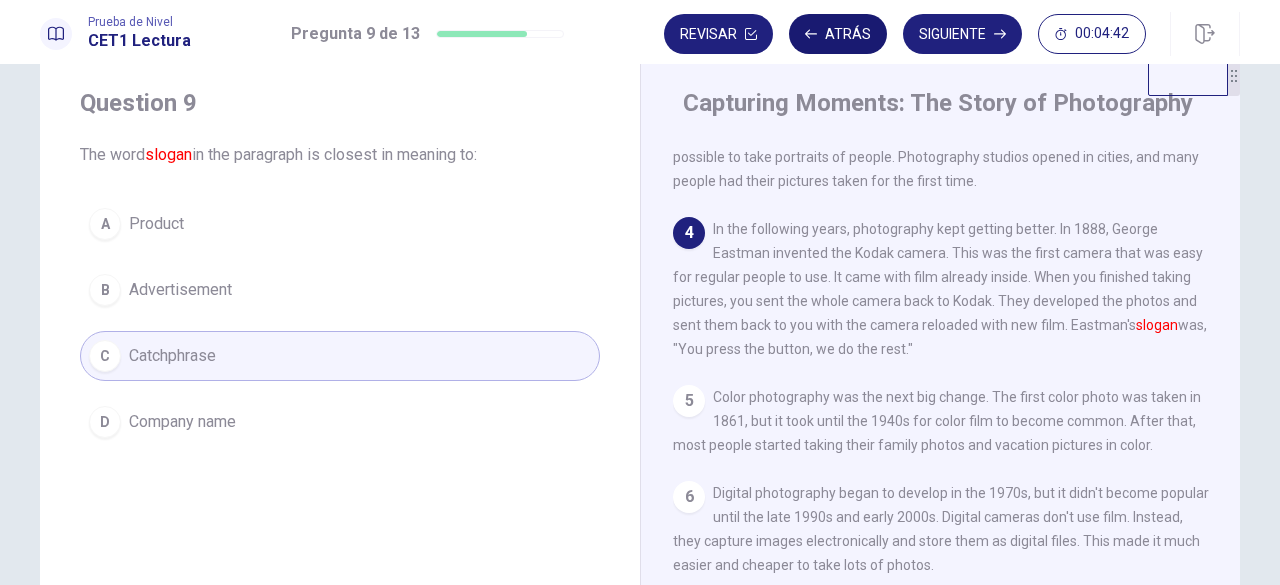 click on "Atrás" at bounding box center [838, 34] 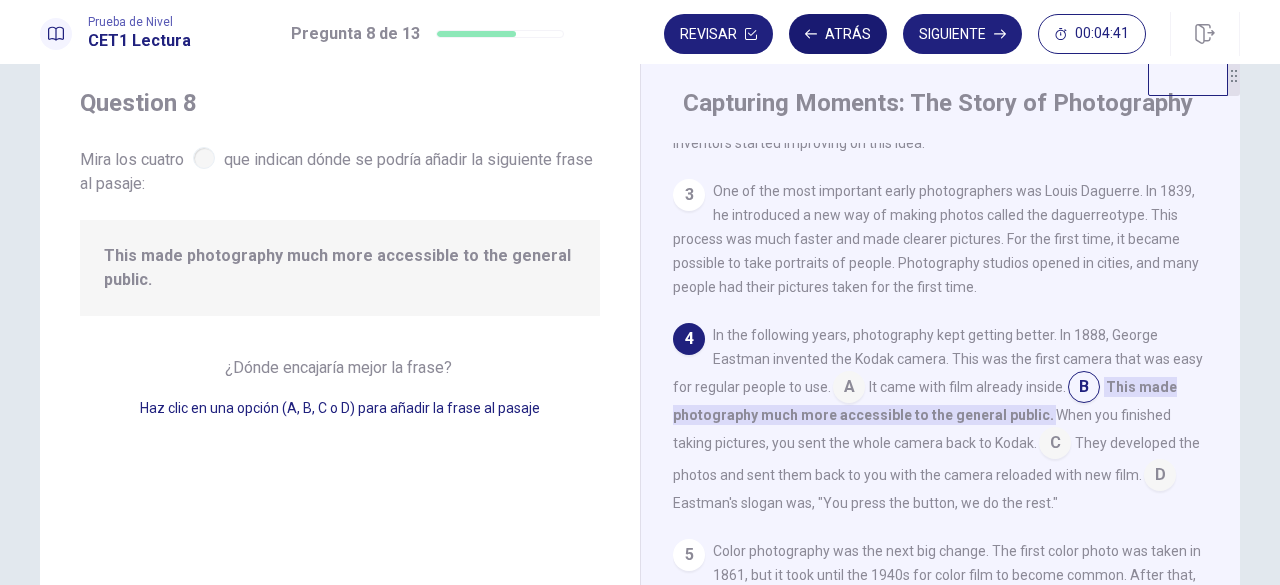 scroll, scrollTop: 185, scrollLeft: 0, axis: vertical 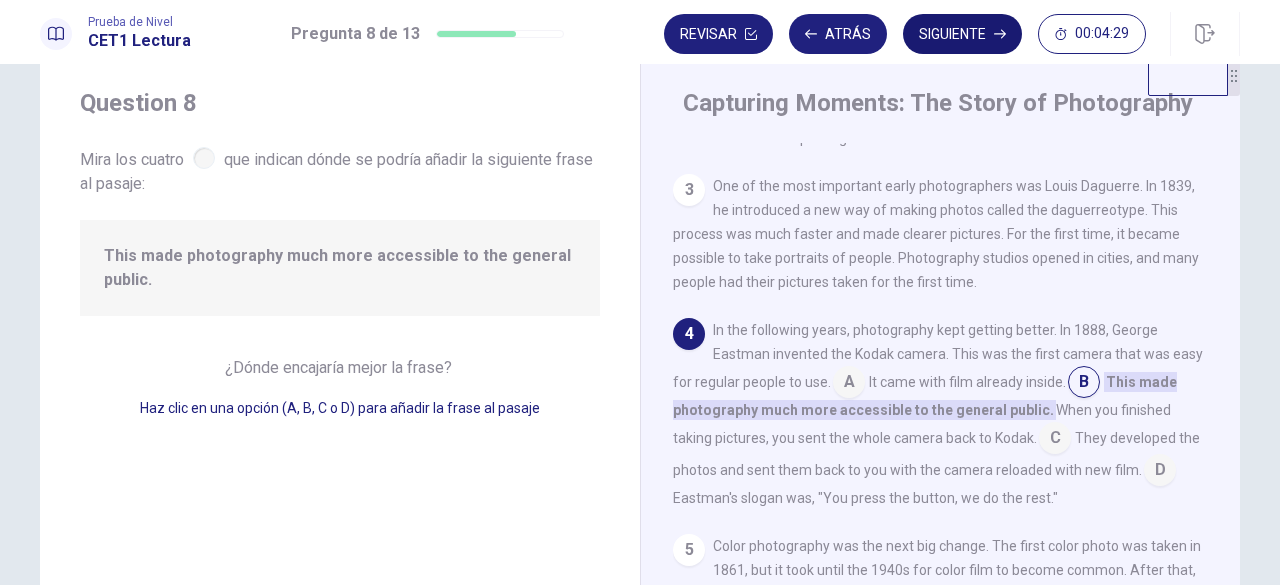 click on "Siguiente" at bounding box center (962, 34) 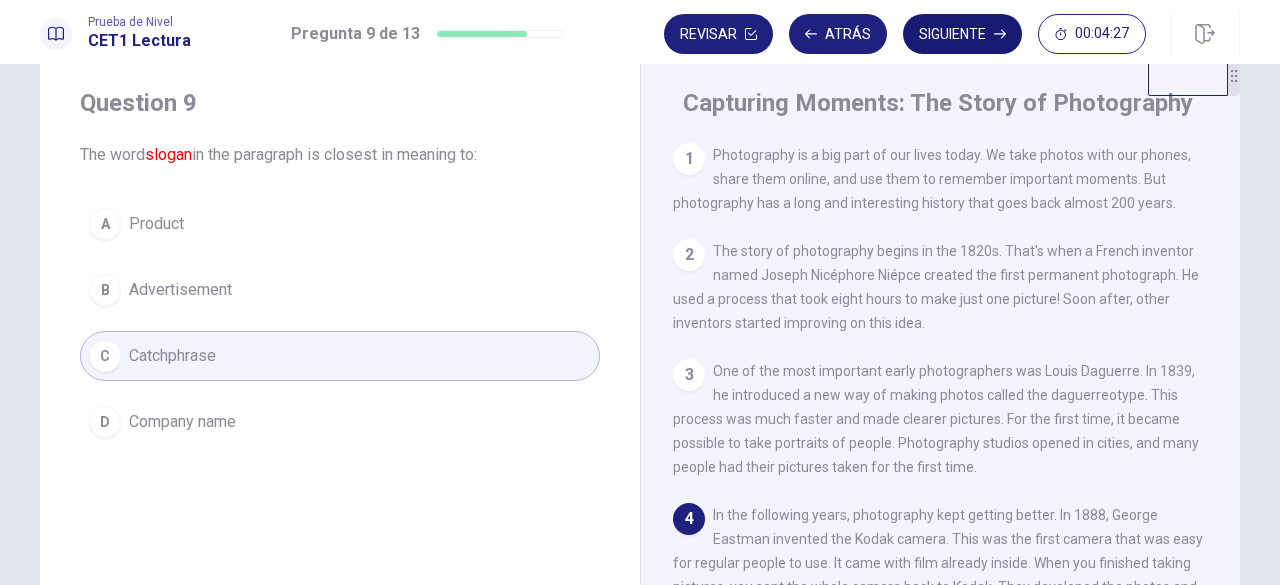 click on "Siguiente" at bounding box center (962, 34) 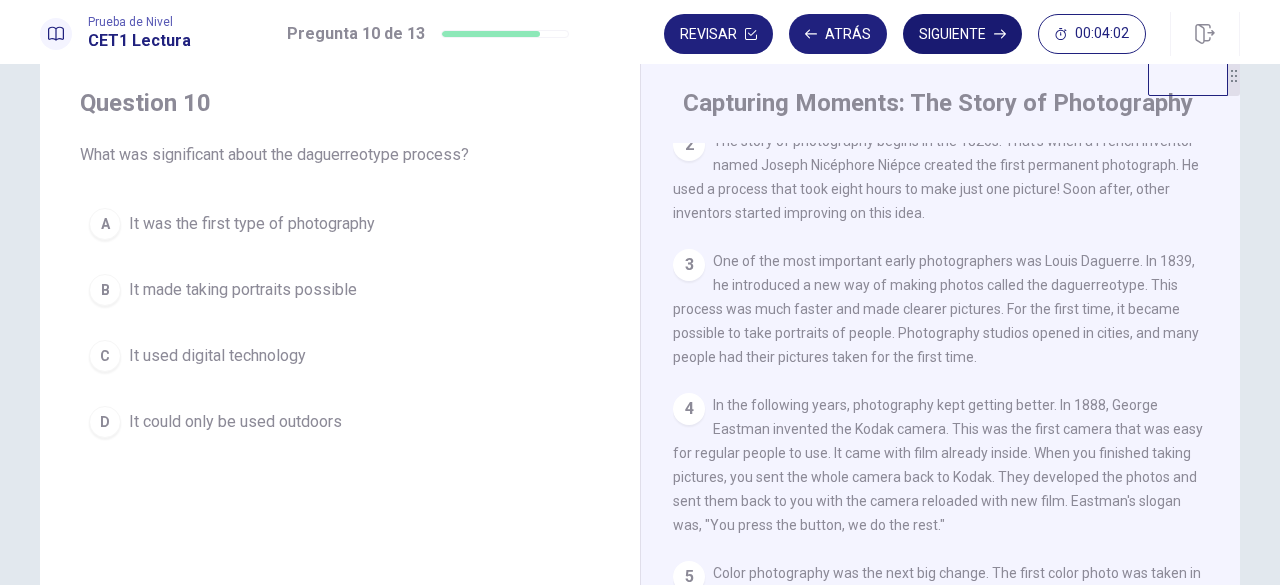 scroll, scrollTop: 112, scrollLeft: 0, axis: vertical 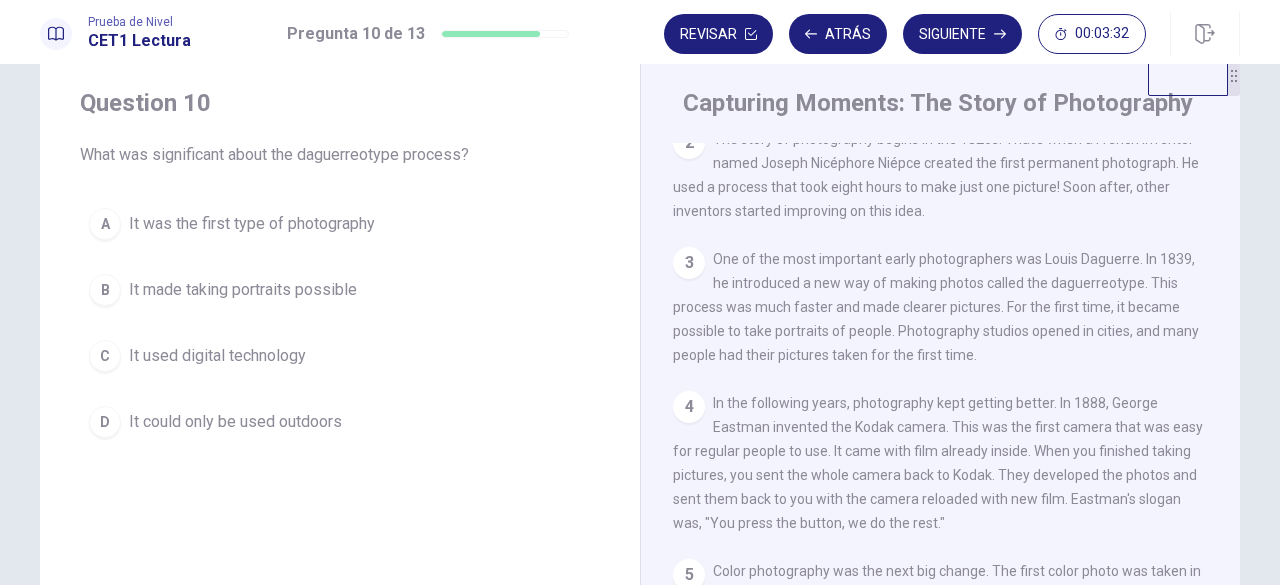 click on "It made taking portraits possible" at bounding box center [243, 290] 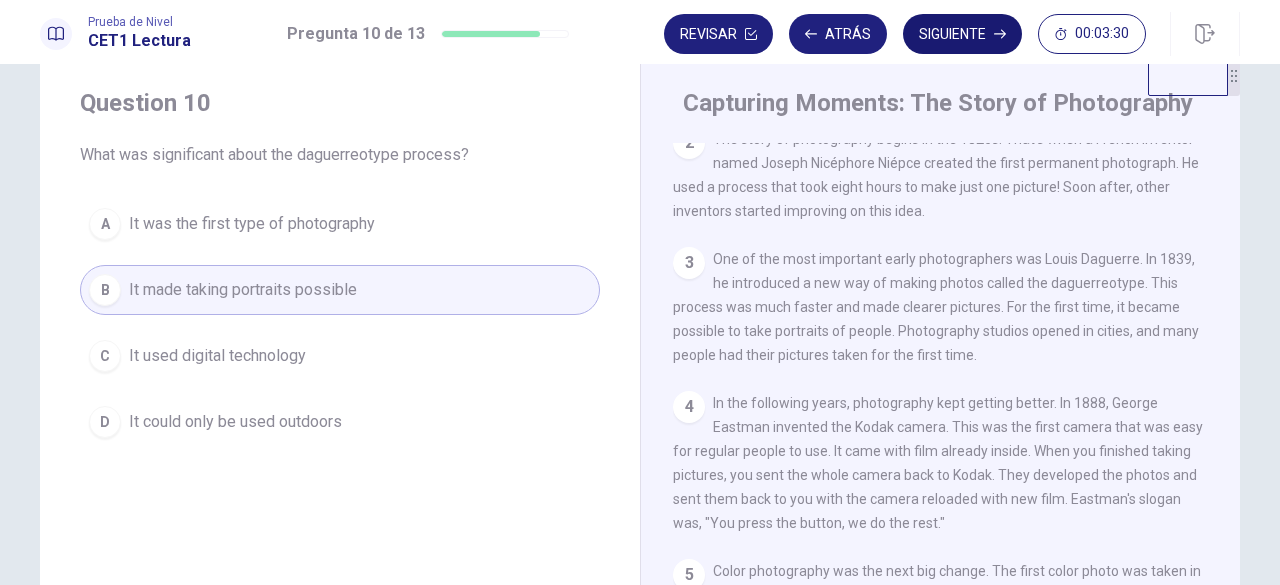 click 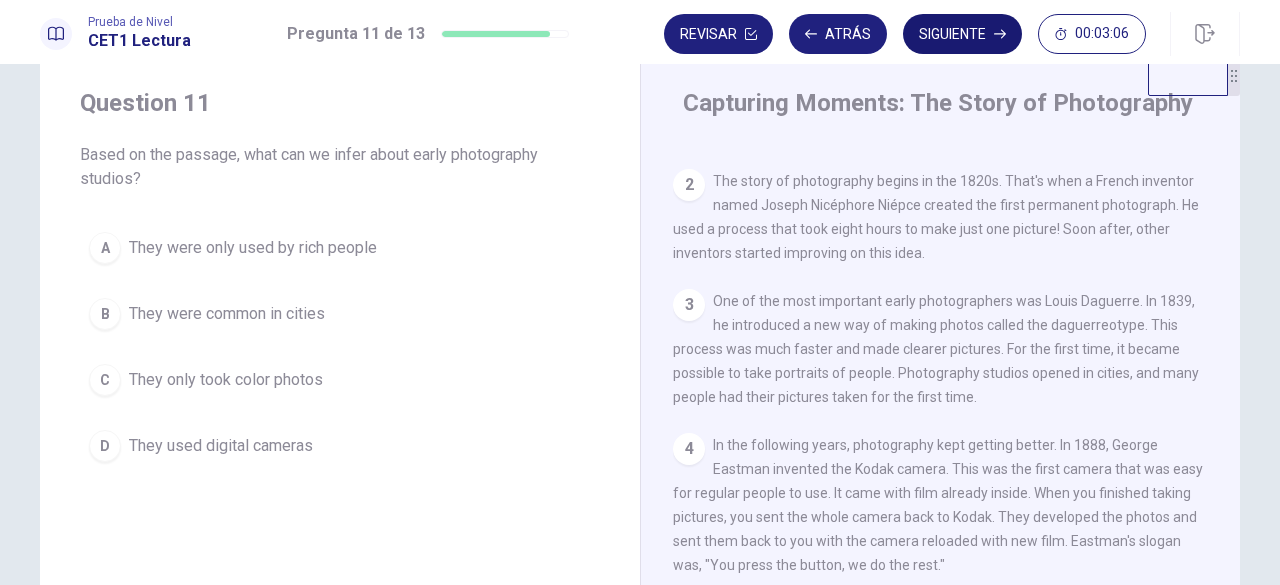 scroll, scrollTop: 86, scrollLeft: 0, axis: vertical 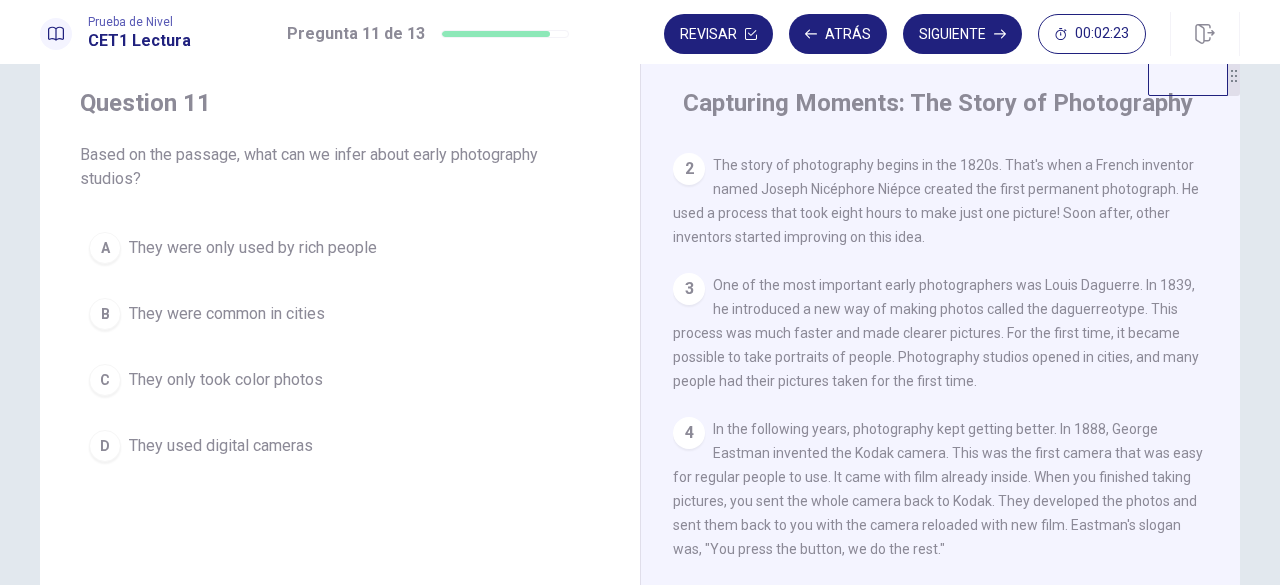 click on "They were common in cities" at bounding box center [227, 314] 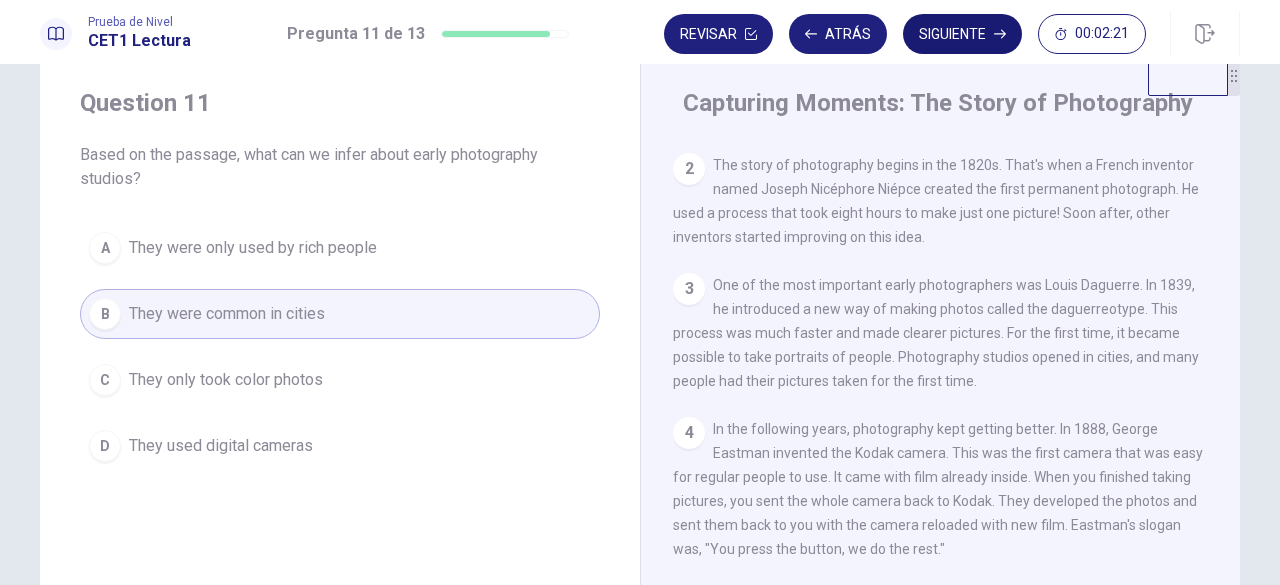 click on "Siguiente" at bounding box center [962, 34] 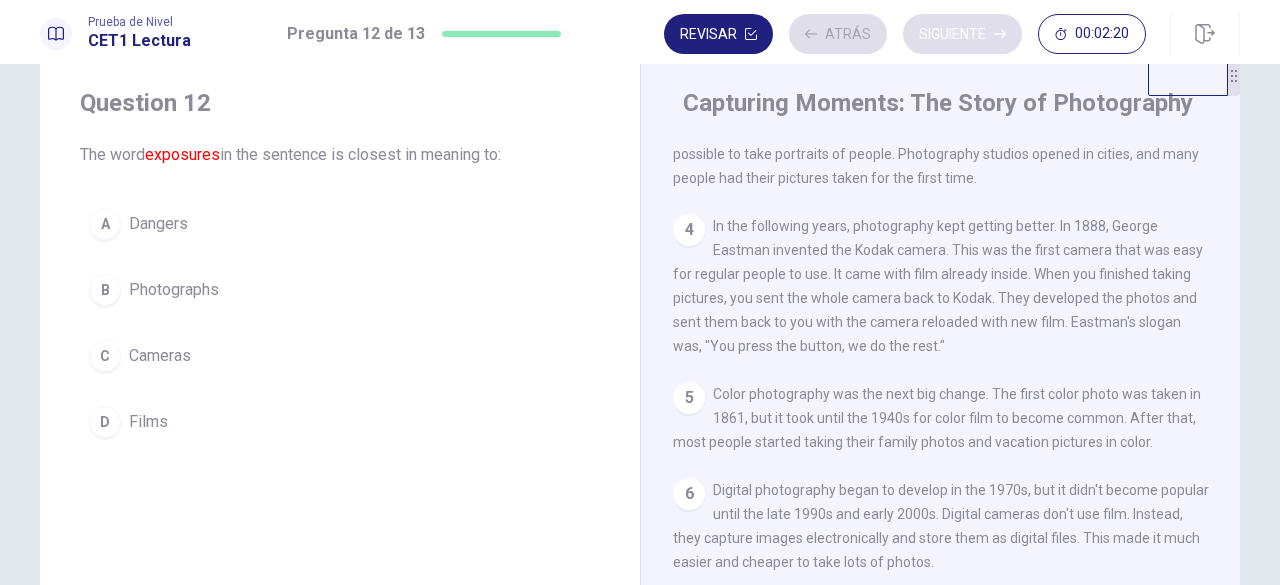 scroll, scrollTop: 308, scrollLeft: 0, axis: vertical 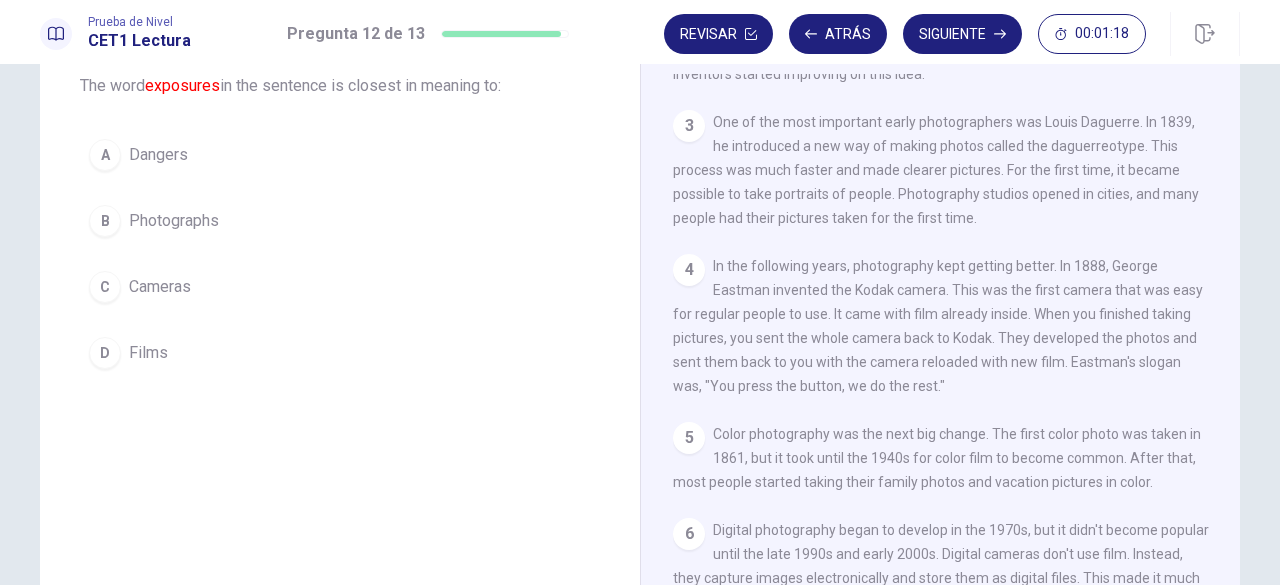 click on "B" at bounding box center [105, 221] 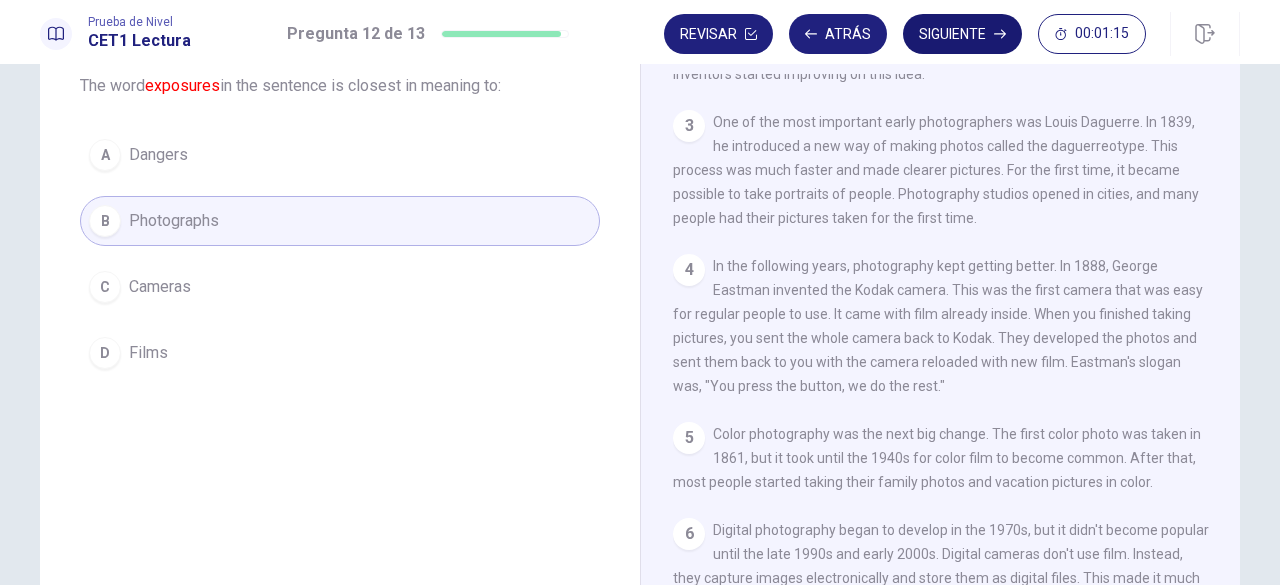 click on "Siguiente" at bounding box center [962, 34] 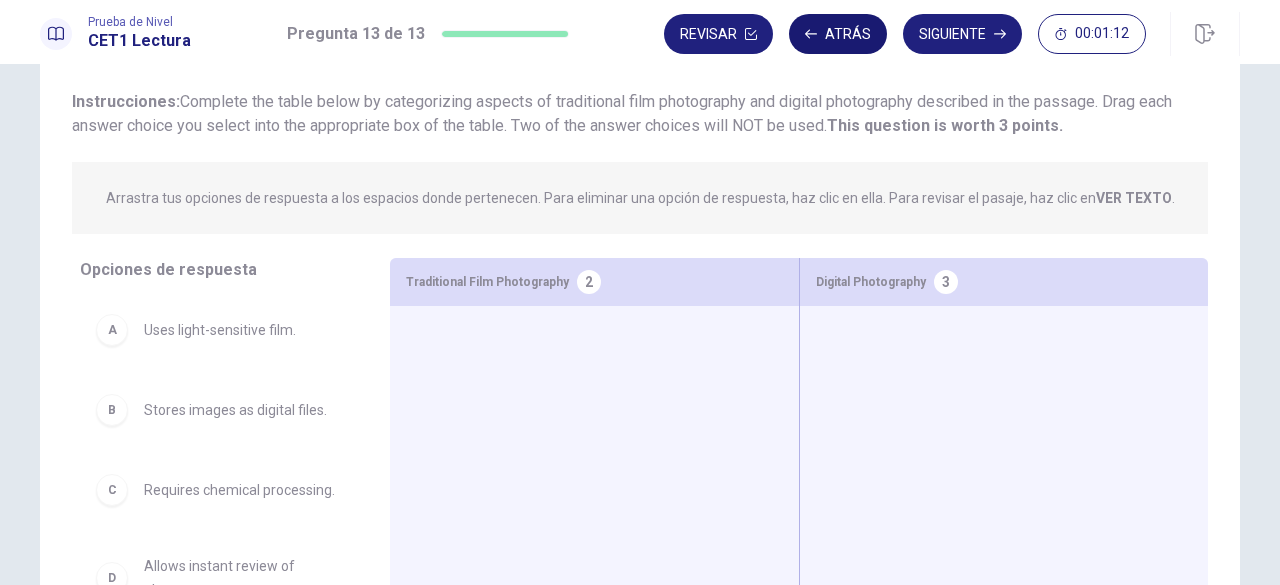 click on "Atrás" at bounding box center [838, 34] 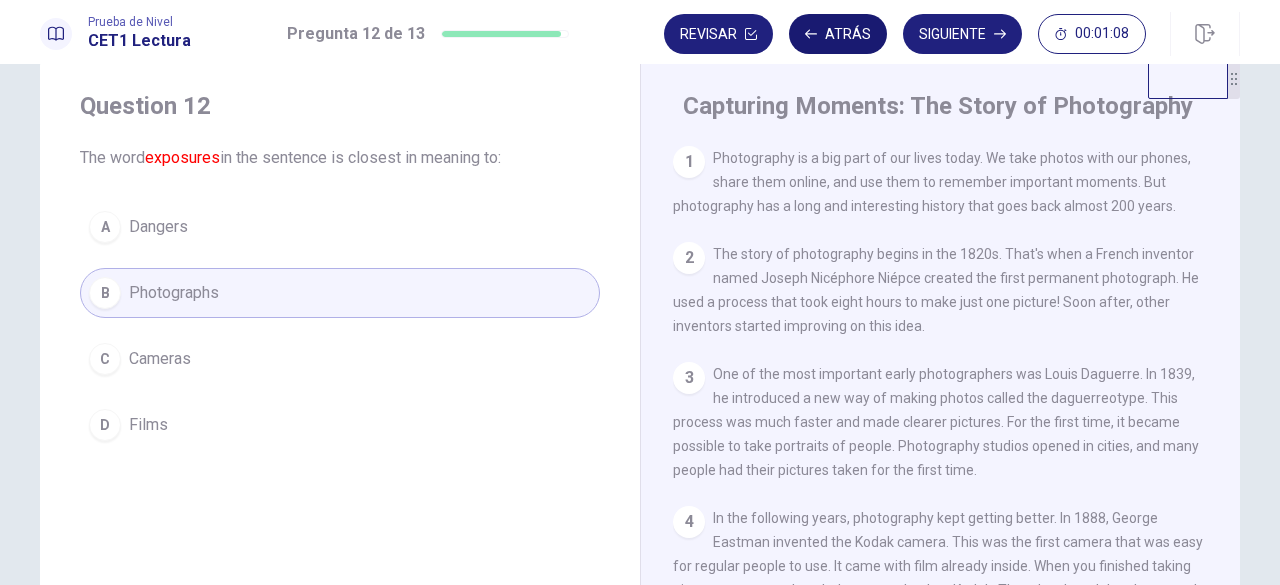 scroll, scrollTop: 49, scrollLeft: 0, axis: vertical 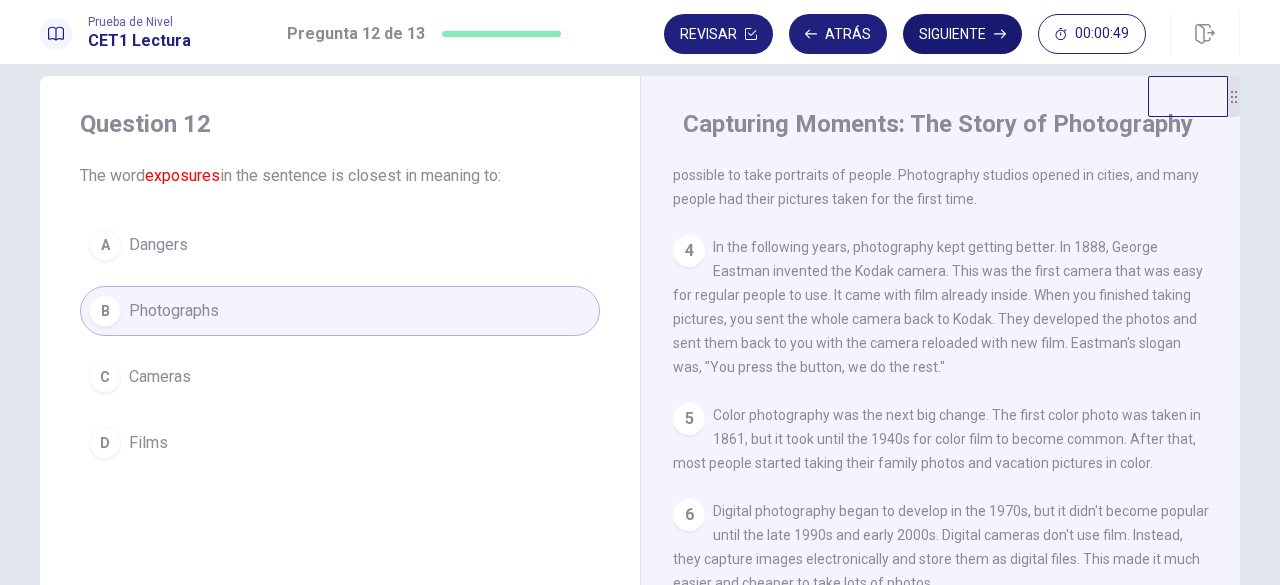 click on "Siguiente" at bounding box center (962, 34) 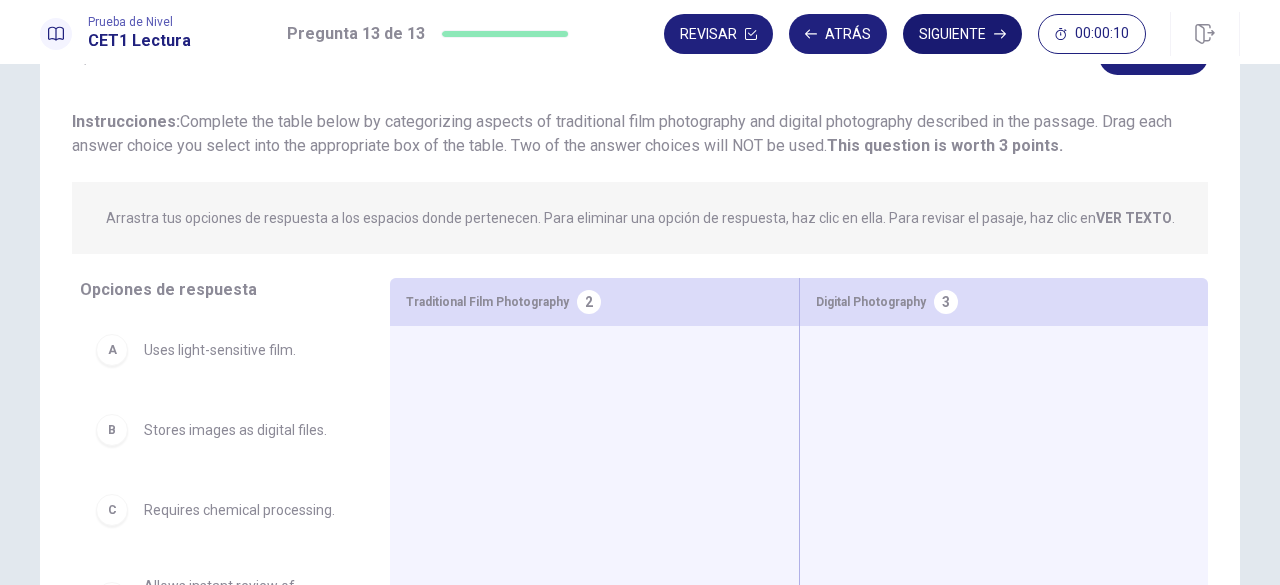 scroll, scrollTop: 103, scrollLeft: 0, axis: vertical 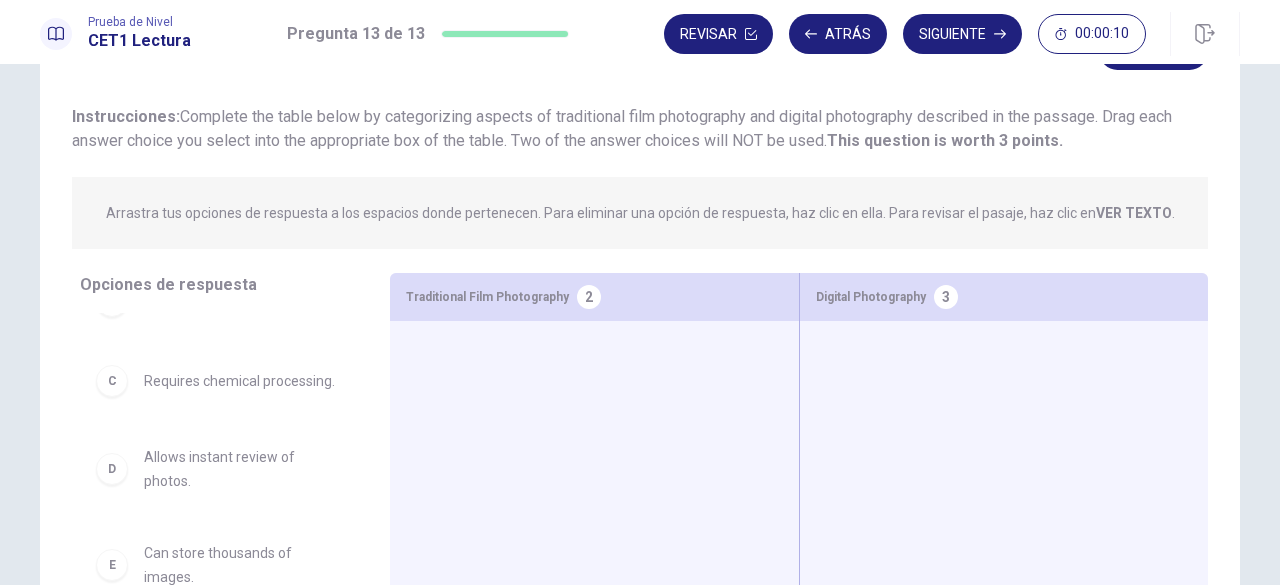 click on "Arrastra tus opciones de respuesta a los espacios donde pertenecen. Para eliminar una opción de respuesta, haz clic en ella. Para revisar el pasaje, haz clic en  VER TEXTO ." at bounding box center [640, 213] 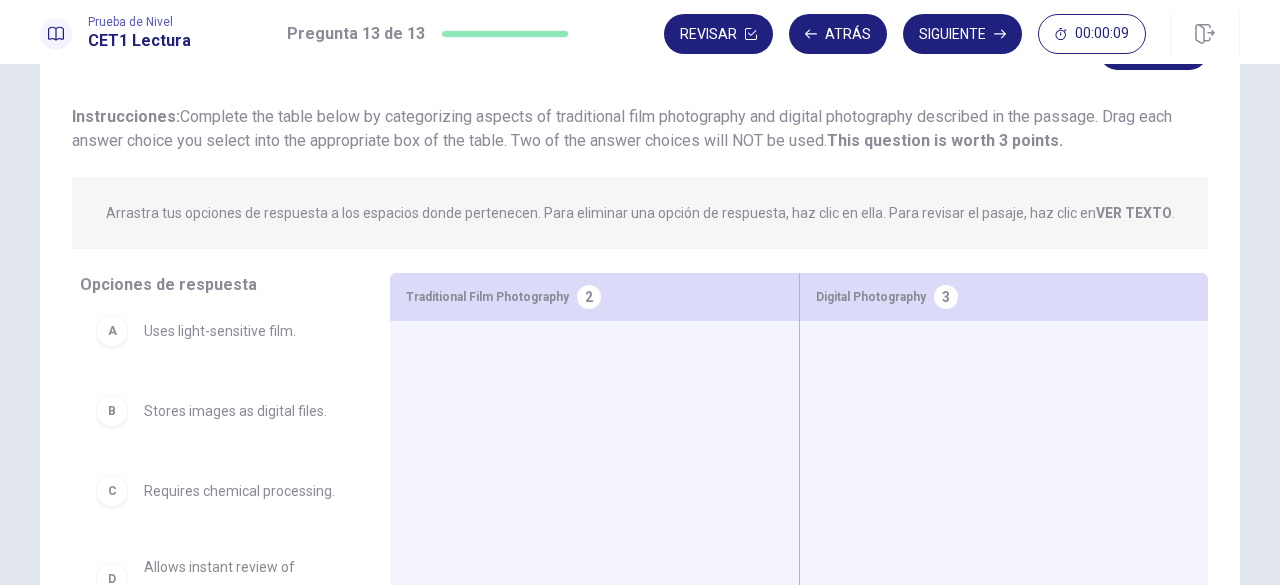 scroll, scrollTop: 0, scrollLeft: 0, axis: both 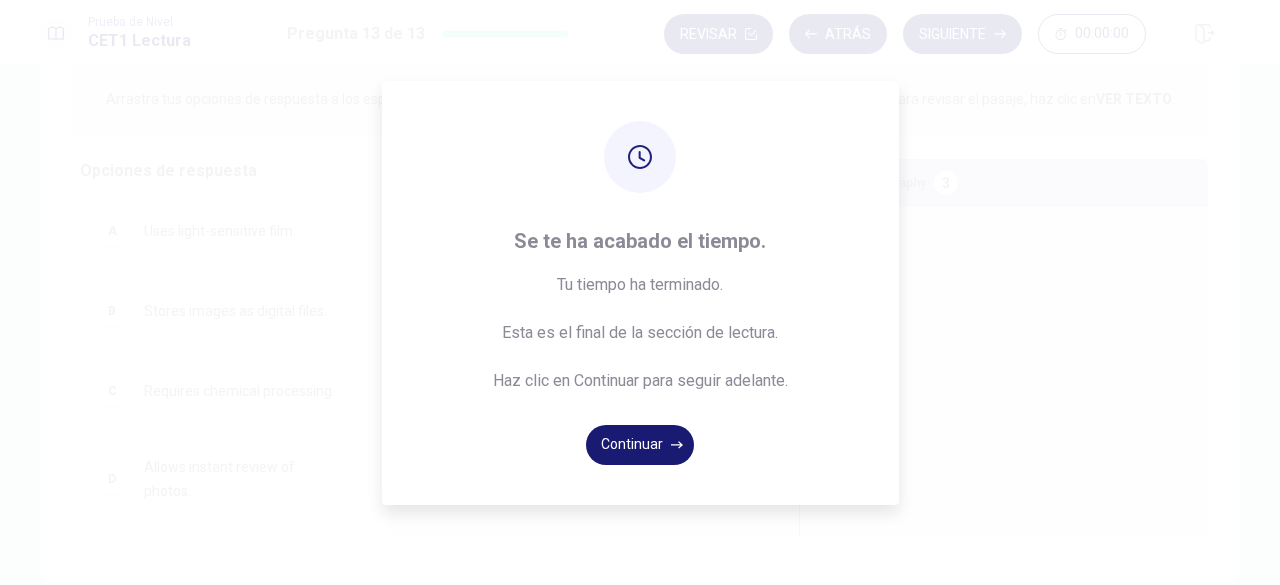click 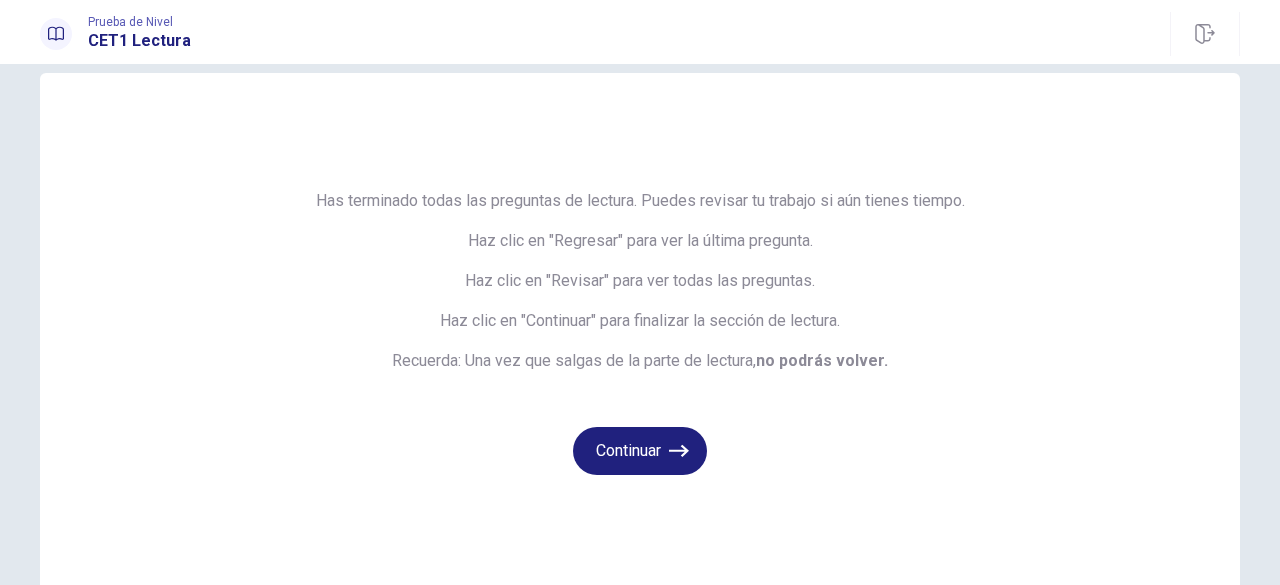 scroll, scrollTop: 30, scrollLeft: 0, axis: vertical 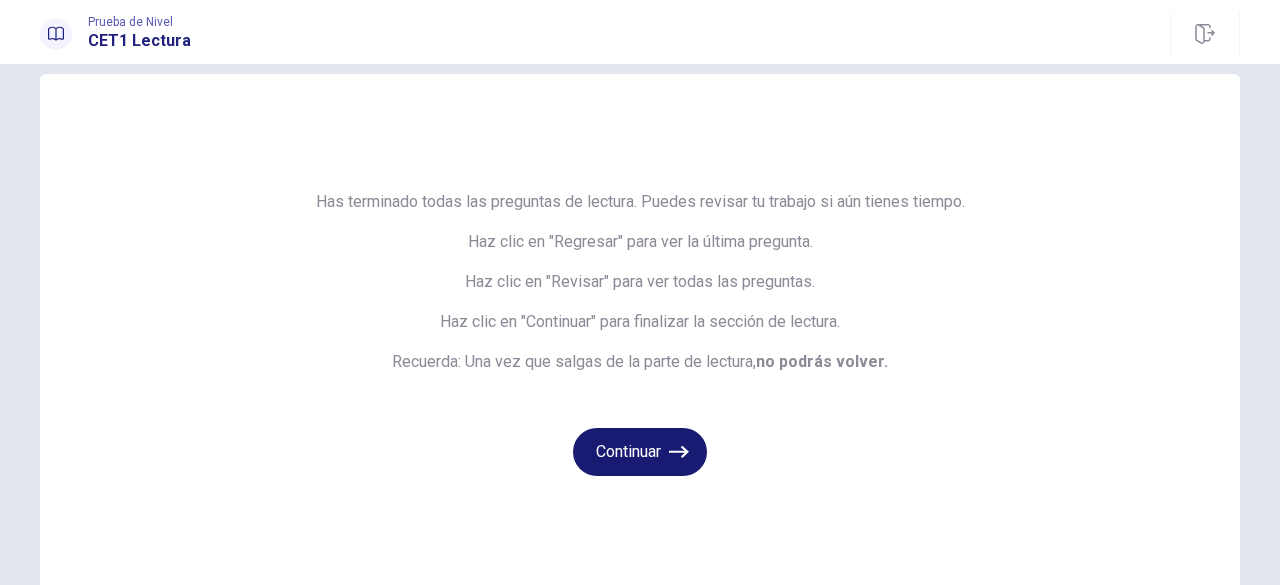 click 